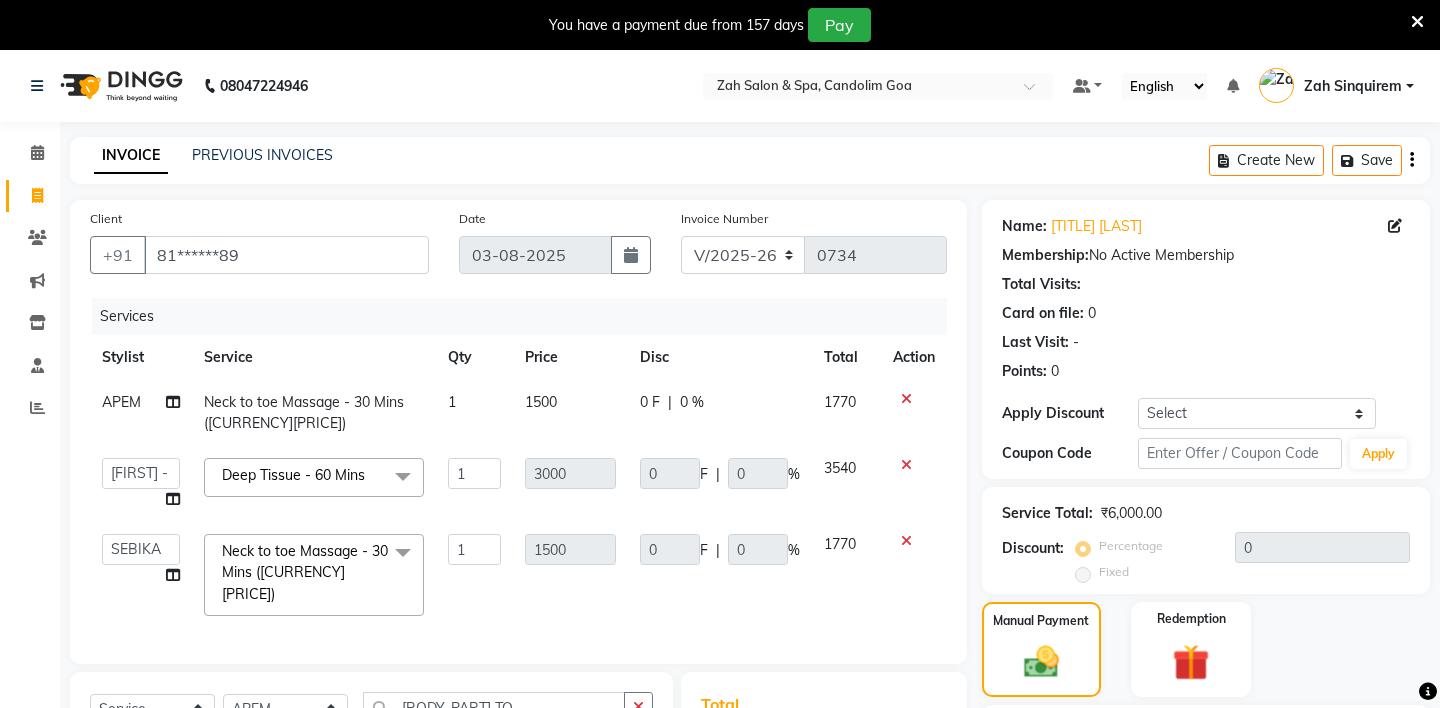 select on "5613" 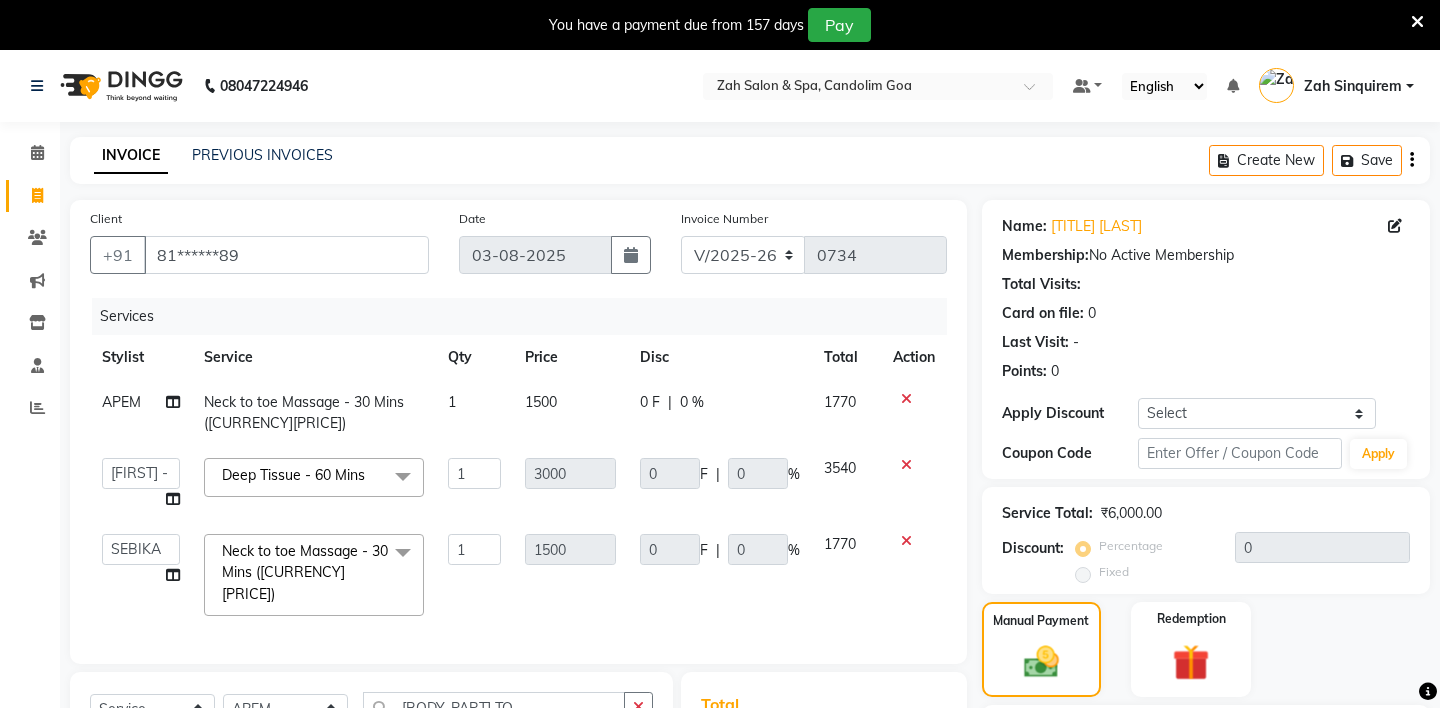 scroll, scrollTop: 263, scrollLeft: 0, axis: vertical 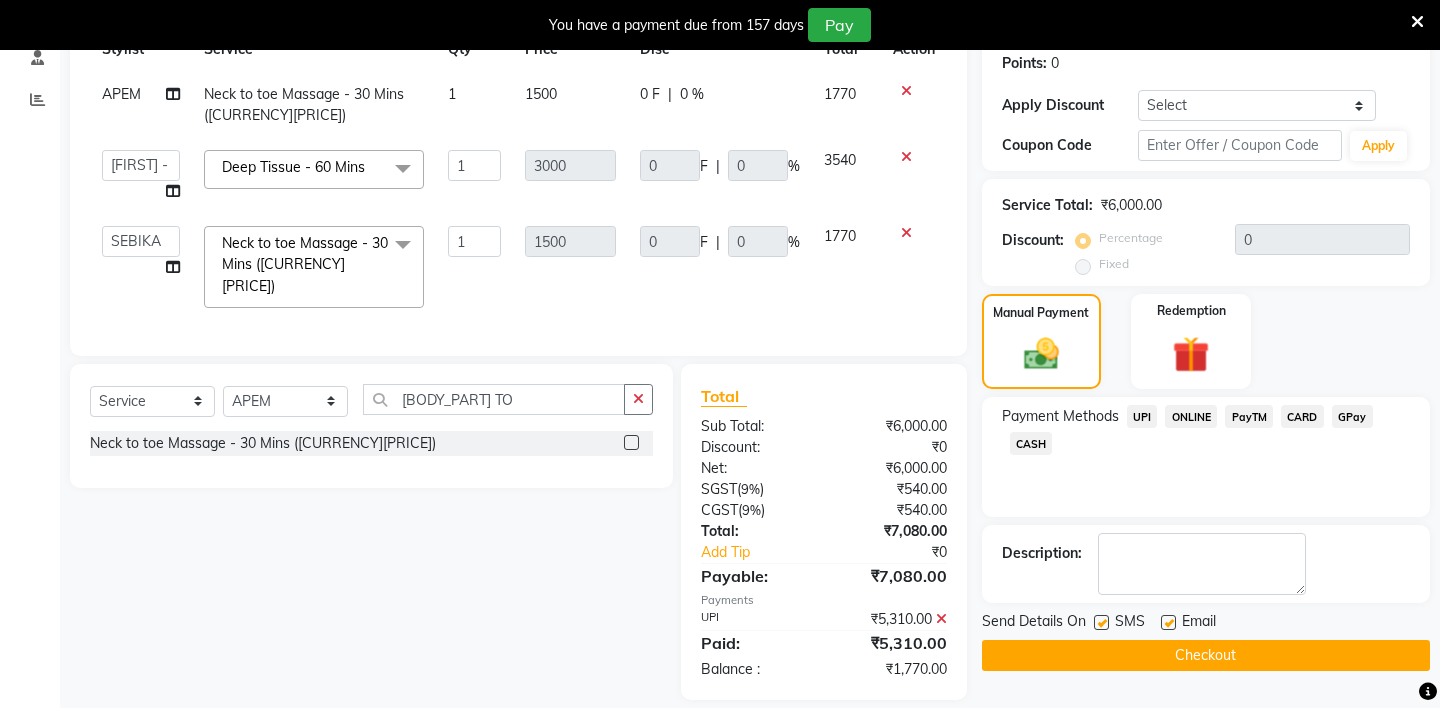 click on "Checkout" 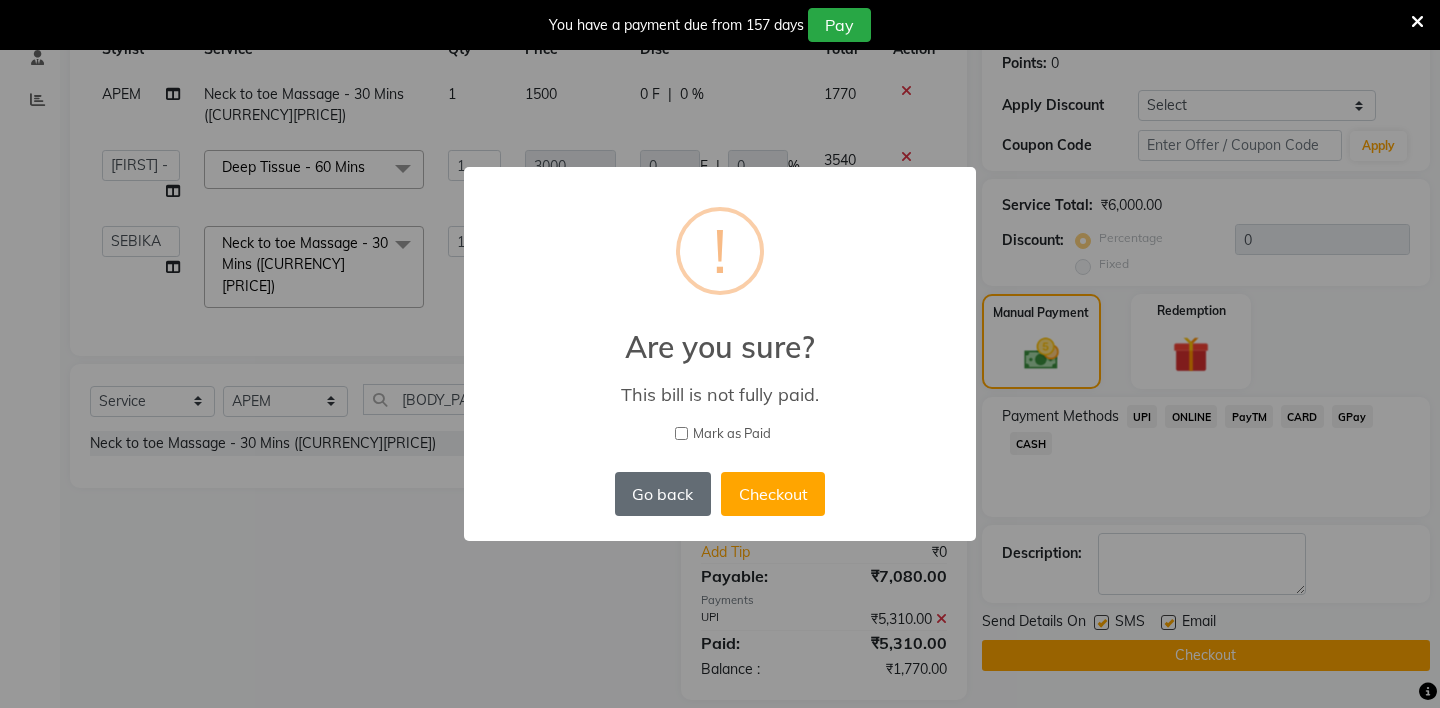 click on "Go back" at bounding box center (663, 494) 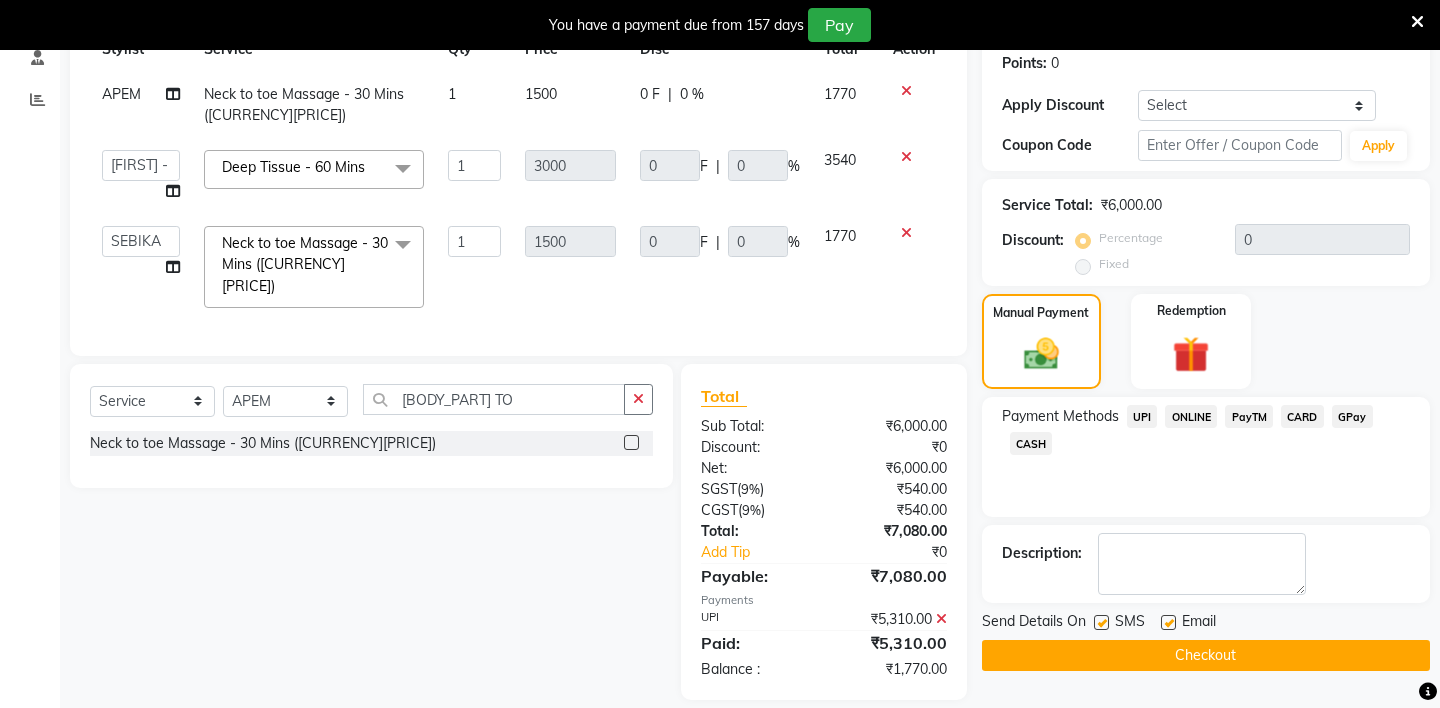 click on "UPI" 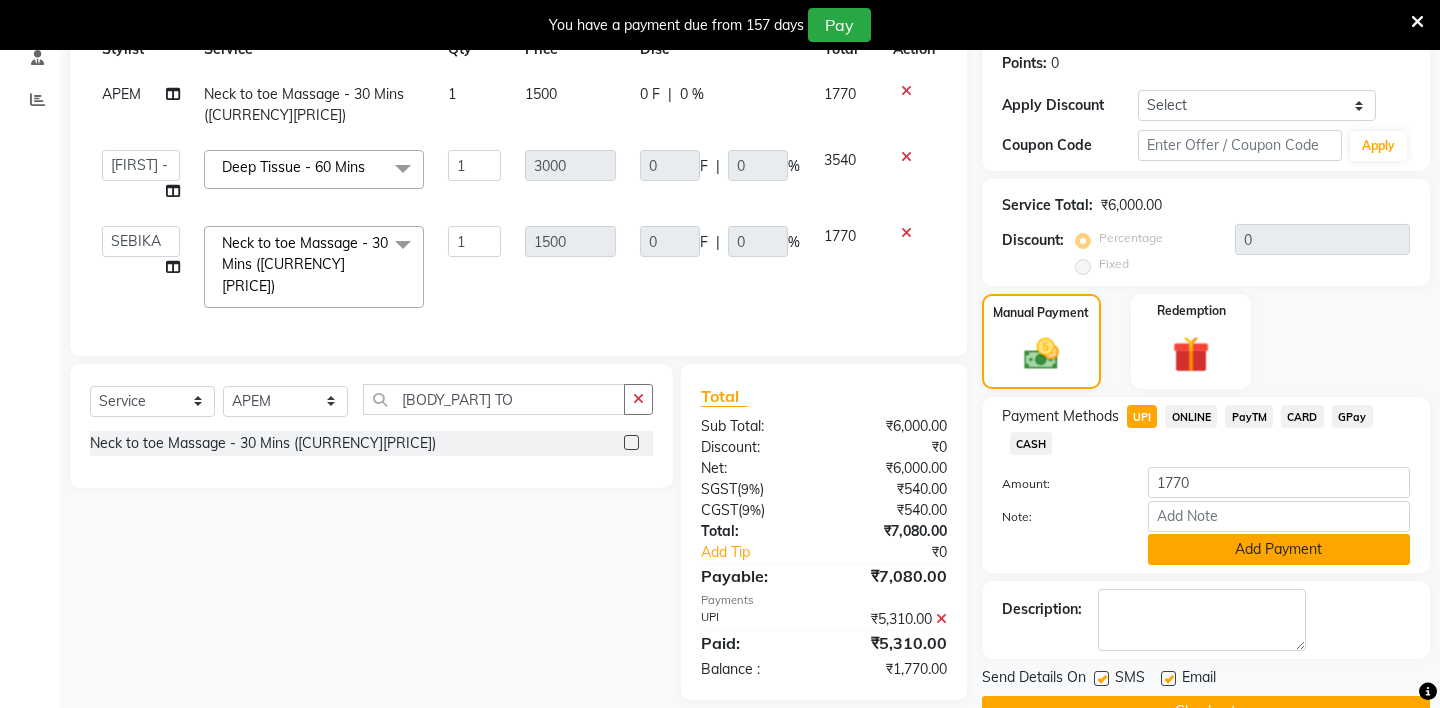 click on "Add Payment" 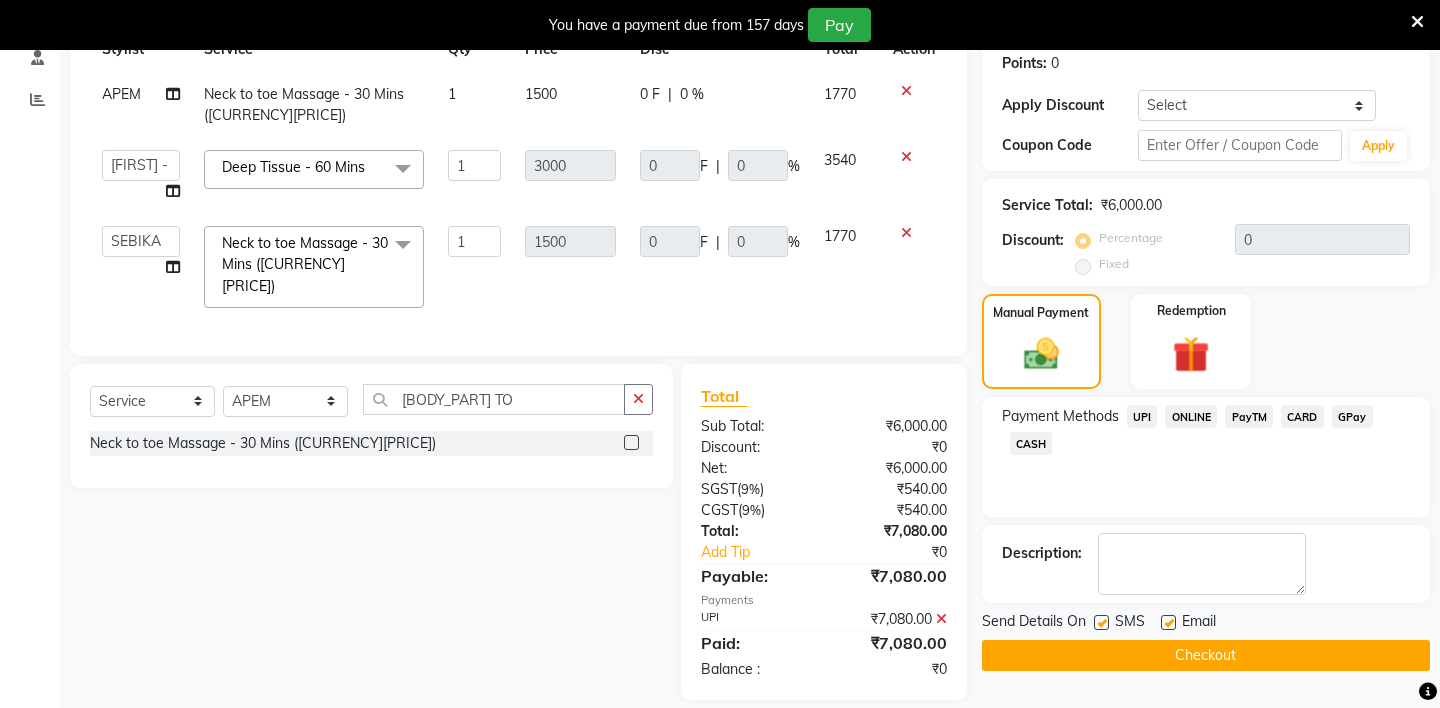 click on "Checkout" 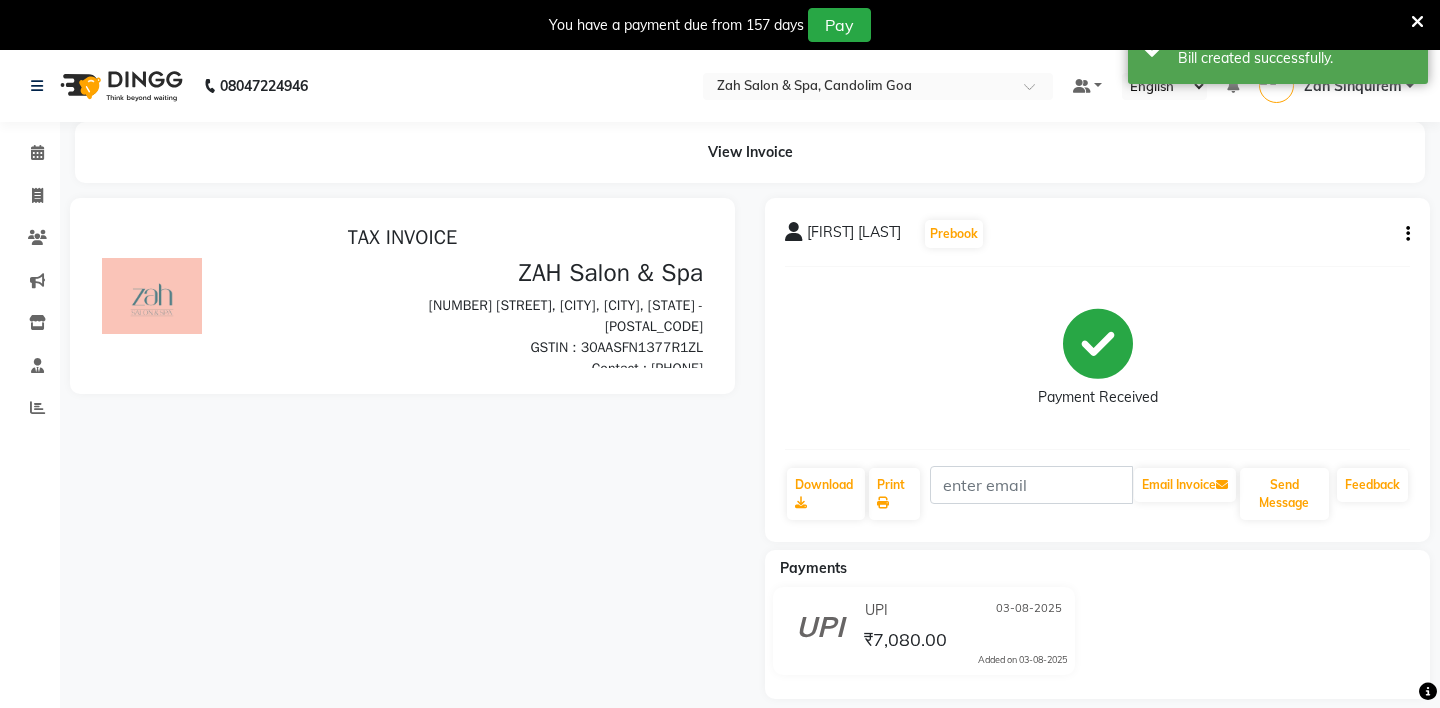 scroll, scrollTop: 0, scrollLeft: 0, axis: both 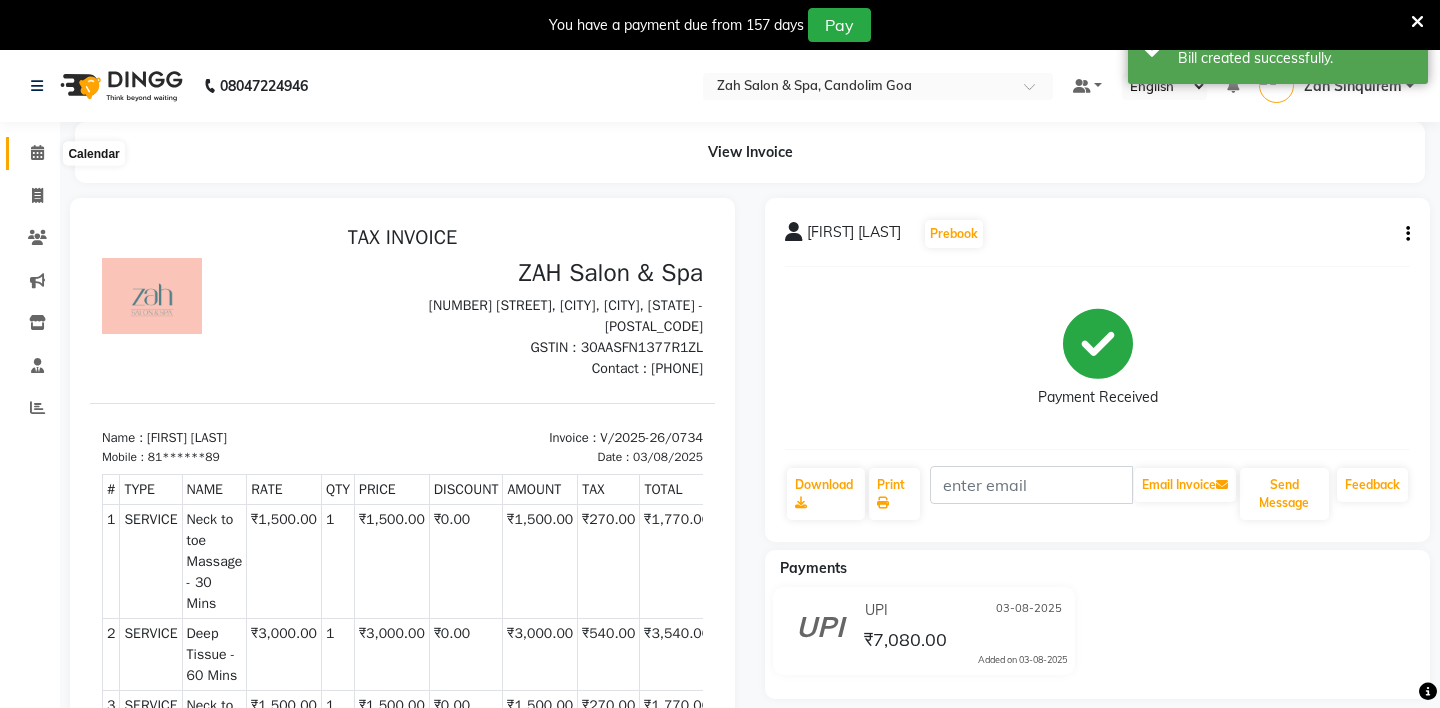 click 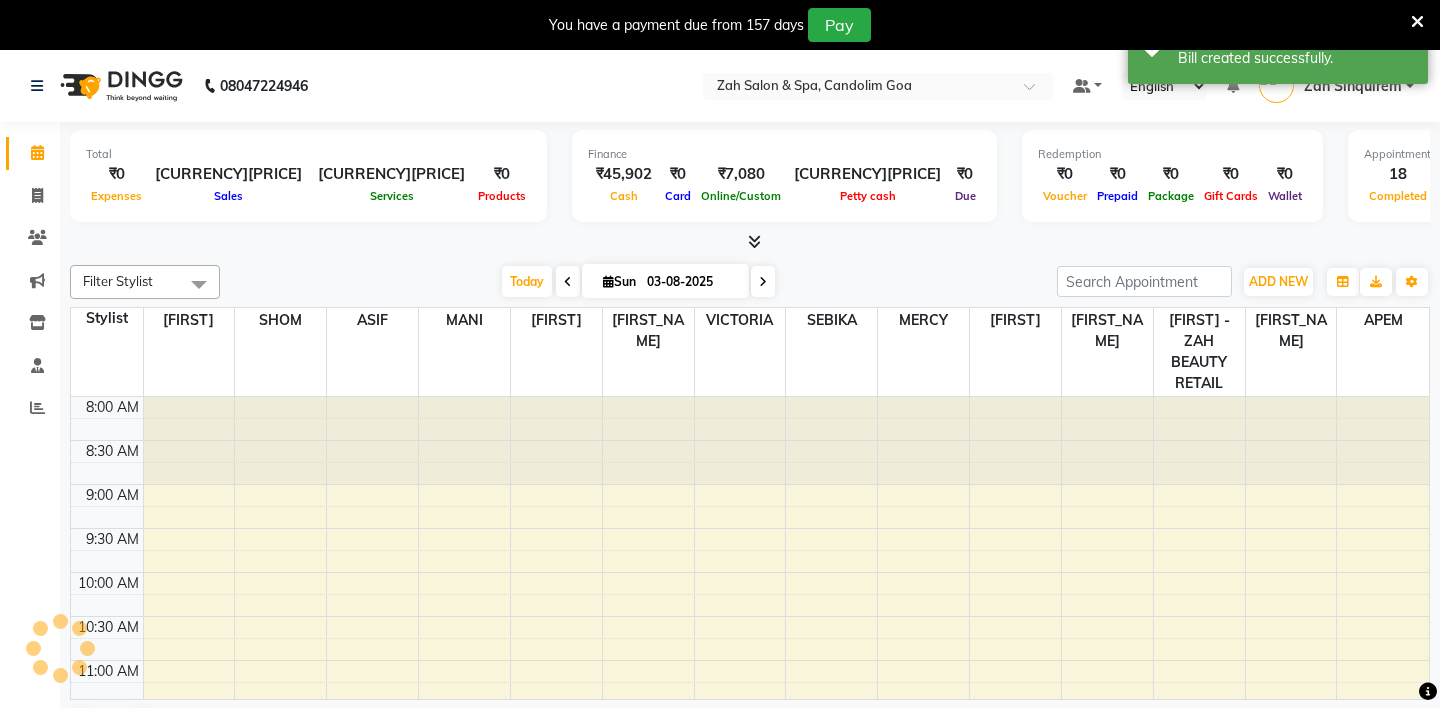 scroll, scrollTop: 0, scrollLeft: 0, axis: both 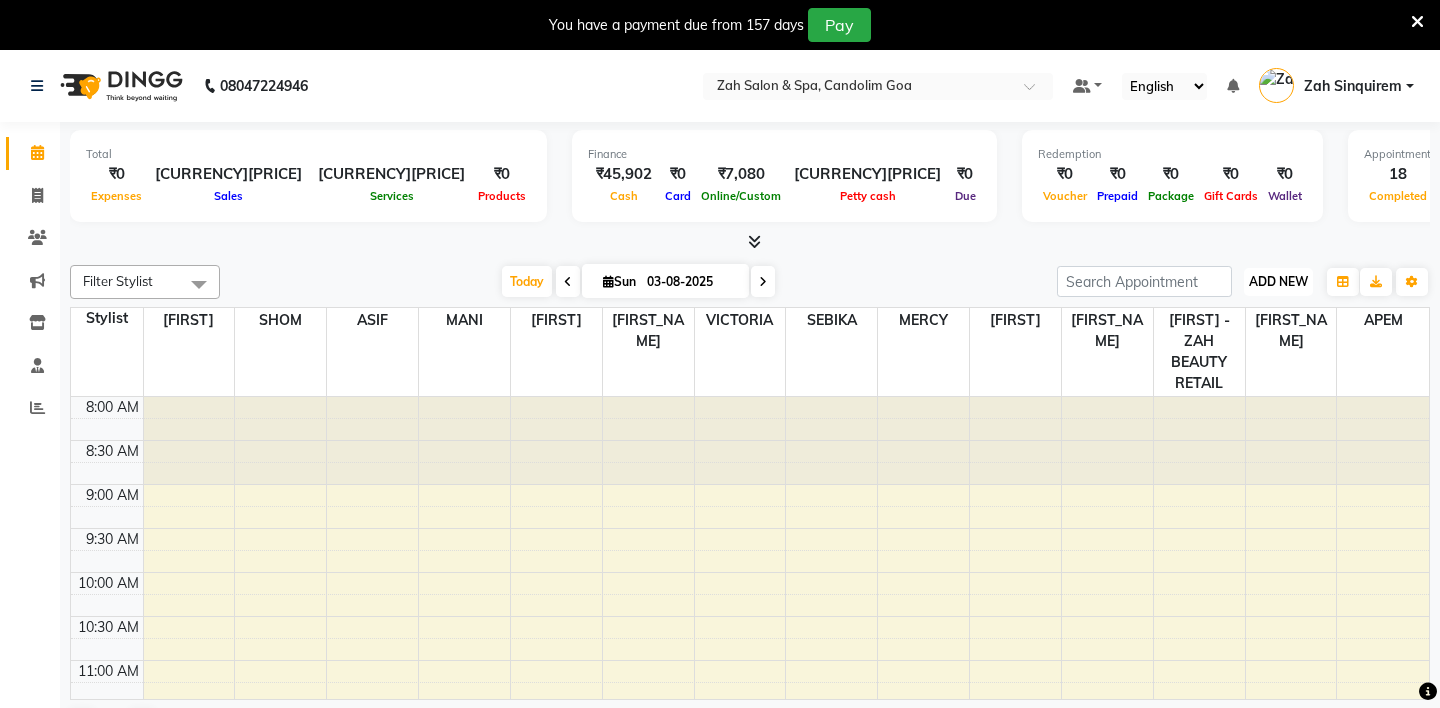 click on "ADD NEW Toggle Dropdown" at bounding box center [1278, 282] 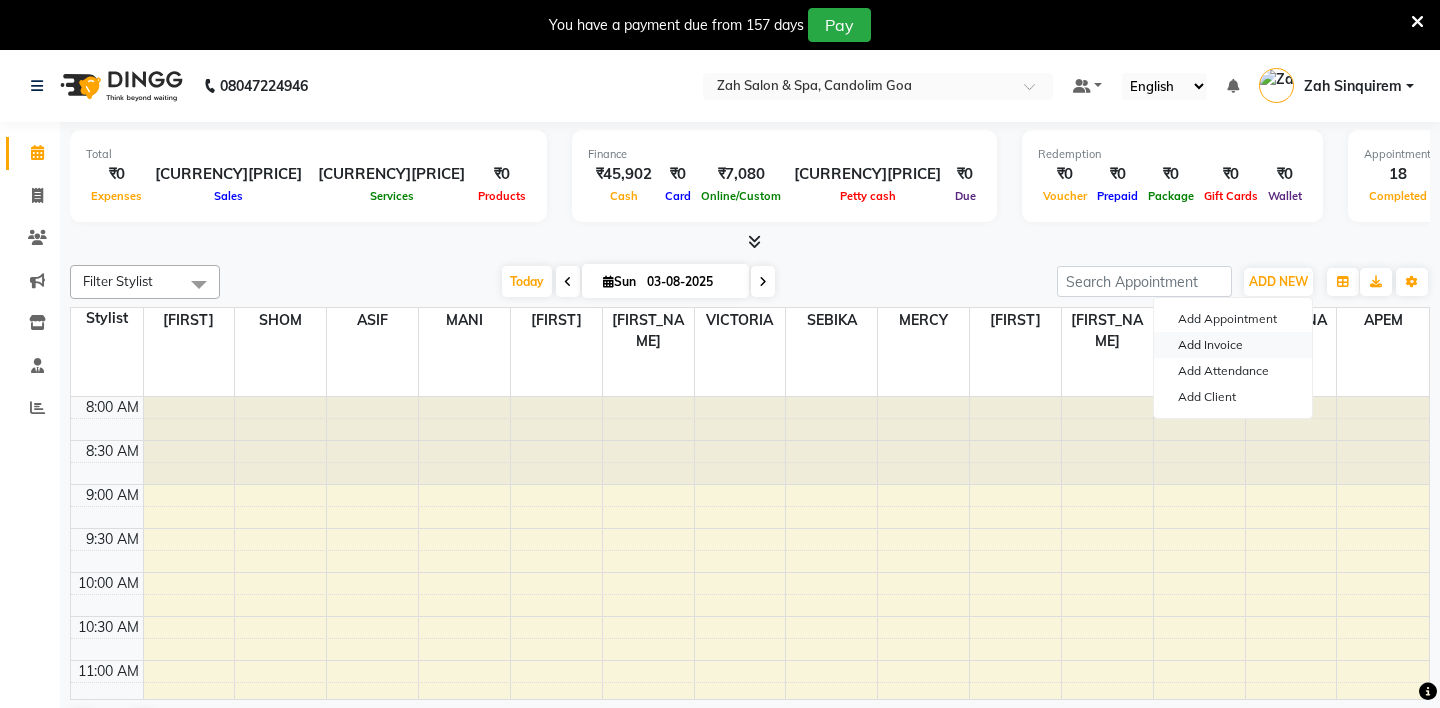 click on "Add Invoice" at bounding box center [1233, 345] 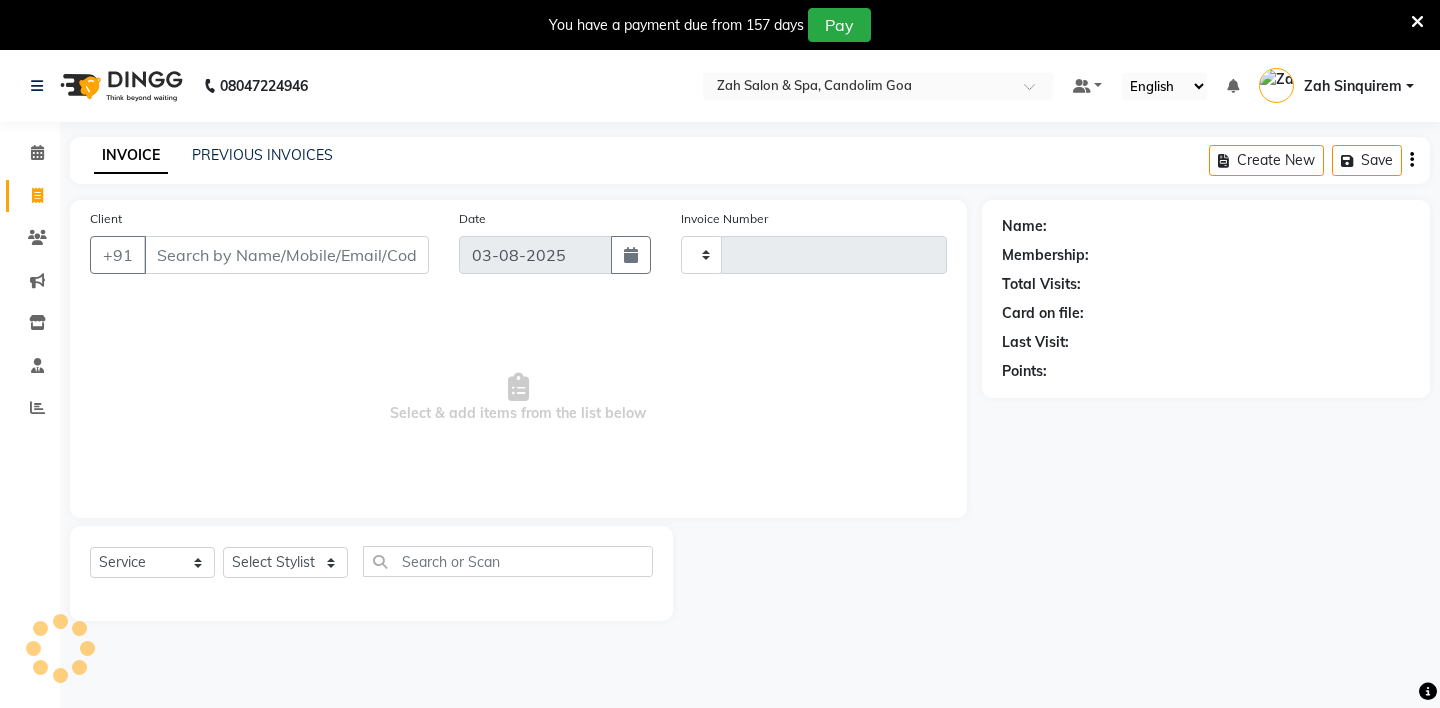 type on "0735" 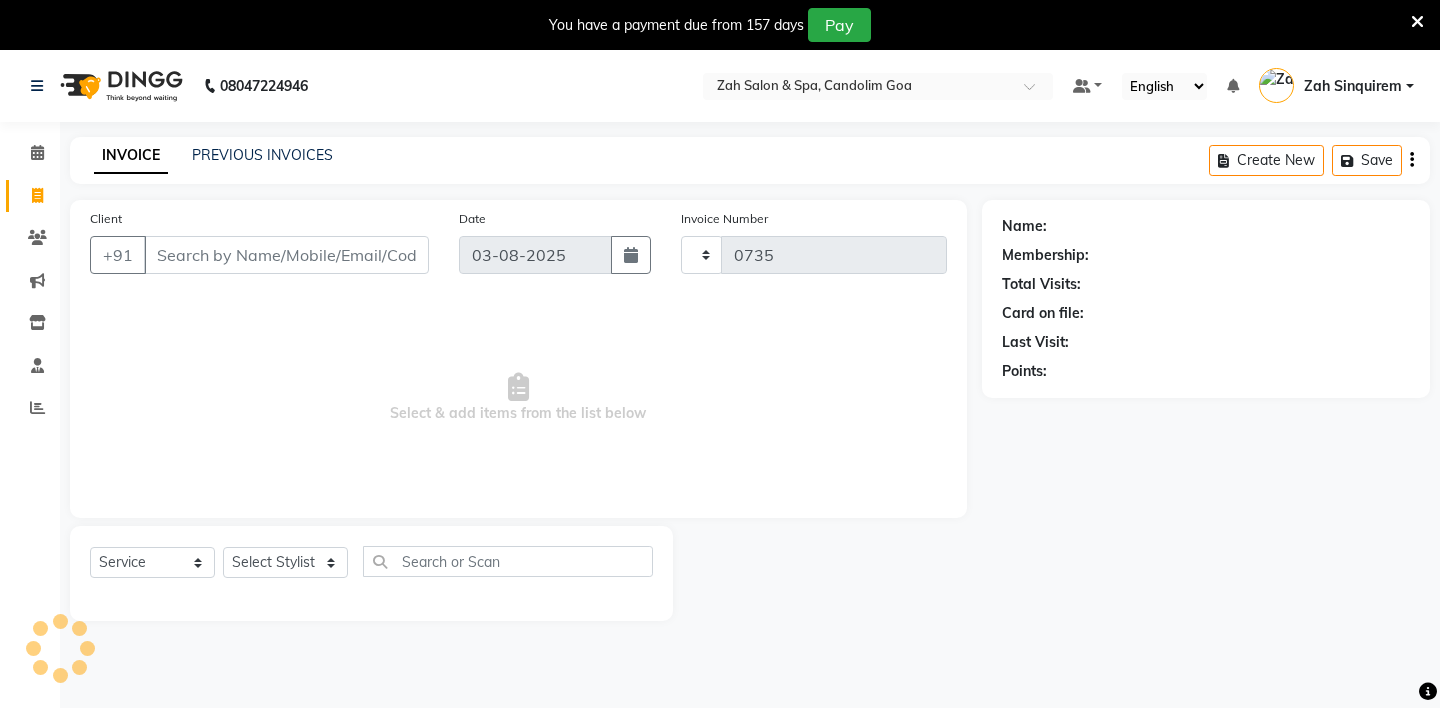 select on "5613" 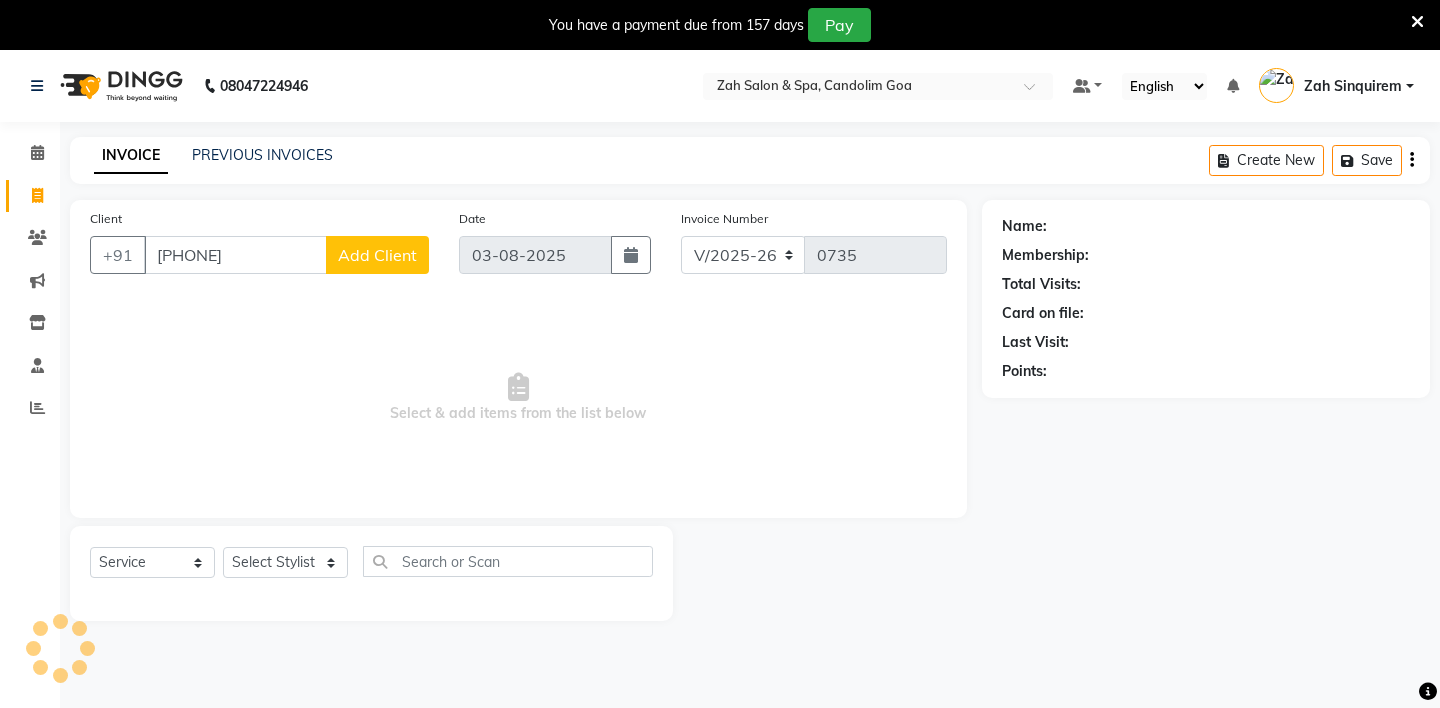 type on "[PHONE]" 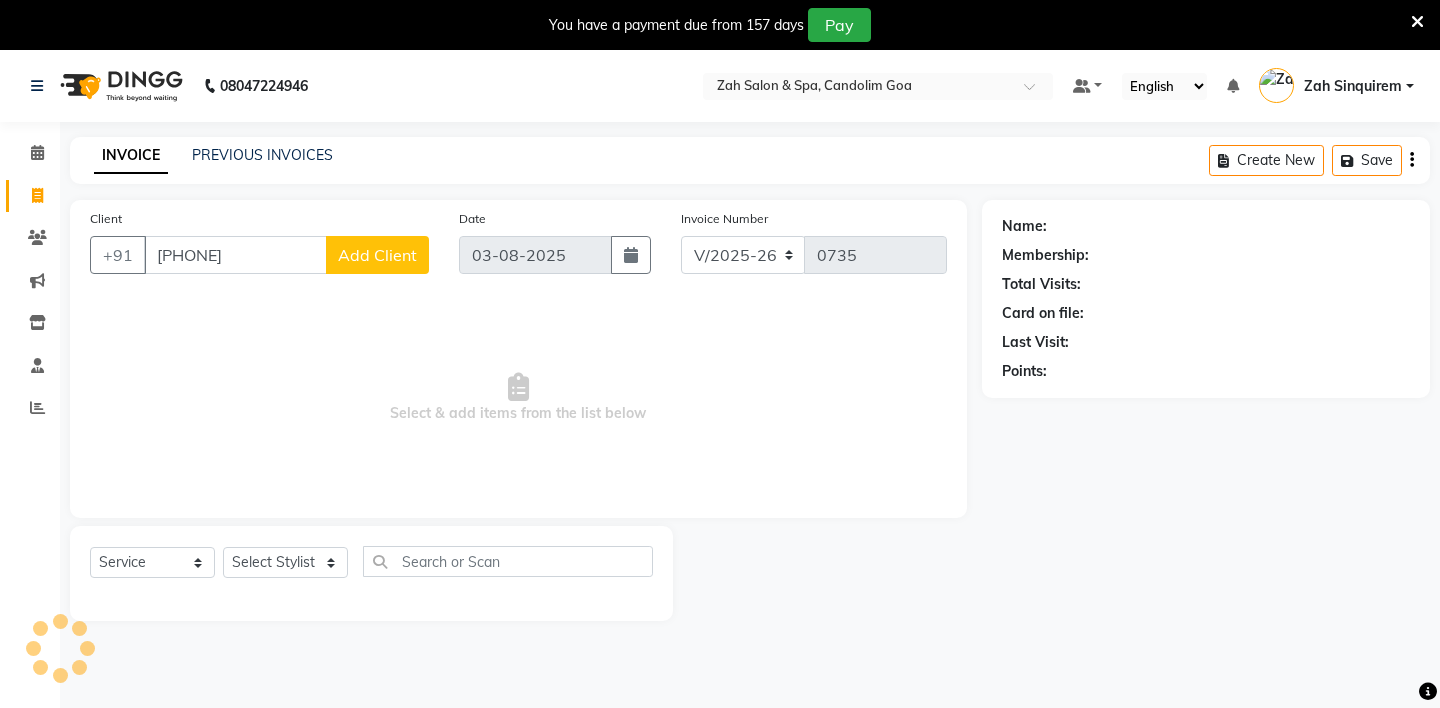 click on "Add Client" 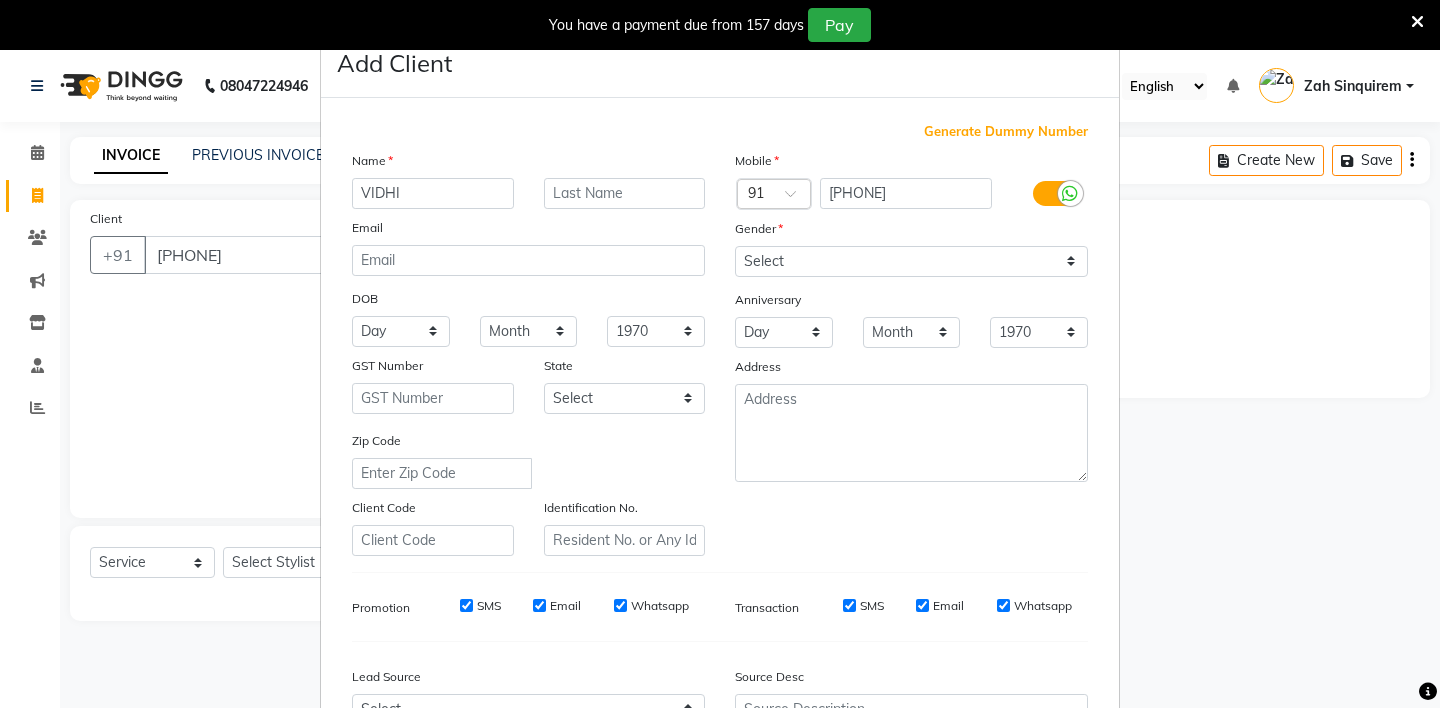 type on "VIDHI" 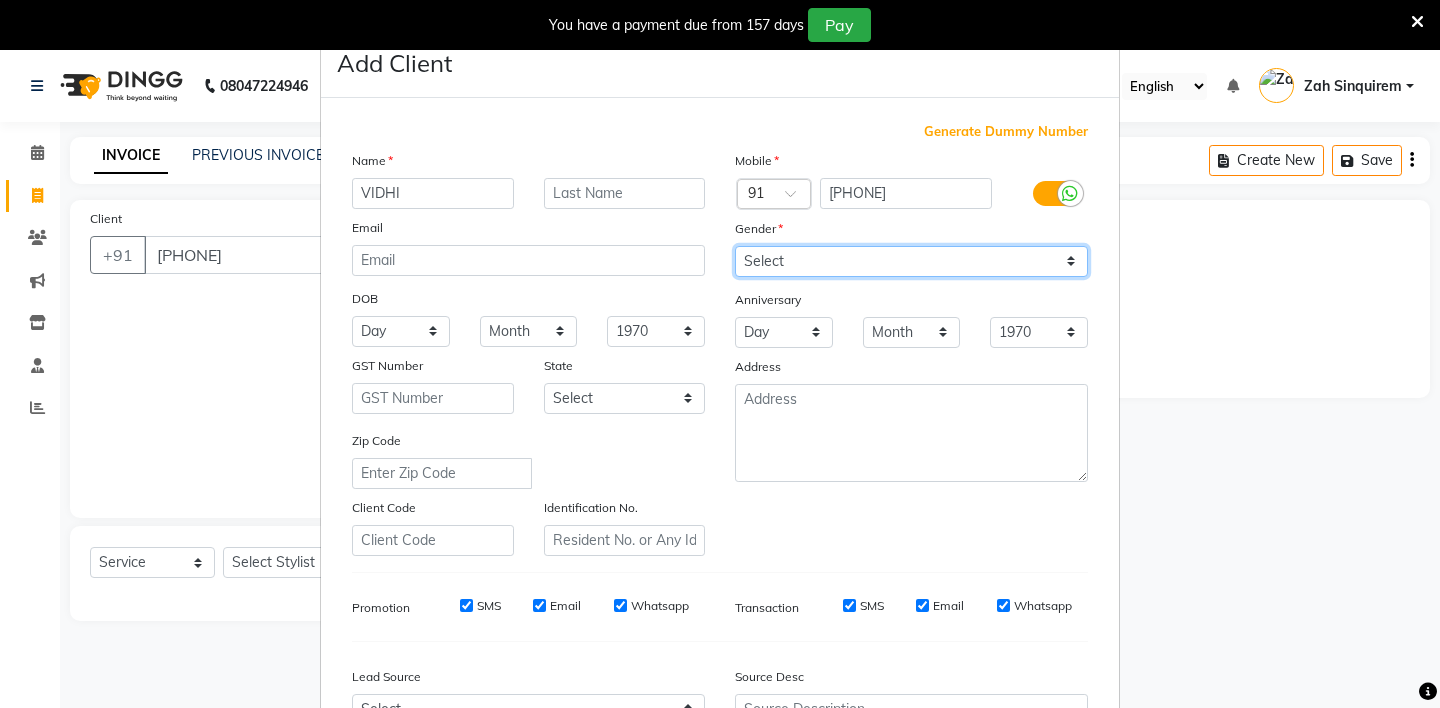 click on "Select Male Female Other Prefer Not To Say" at bounding box center [911, 261] 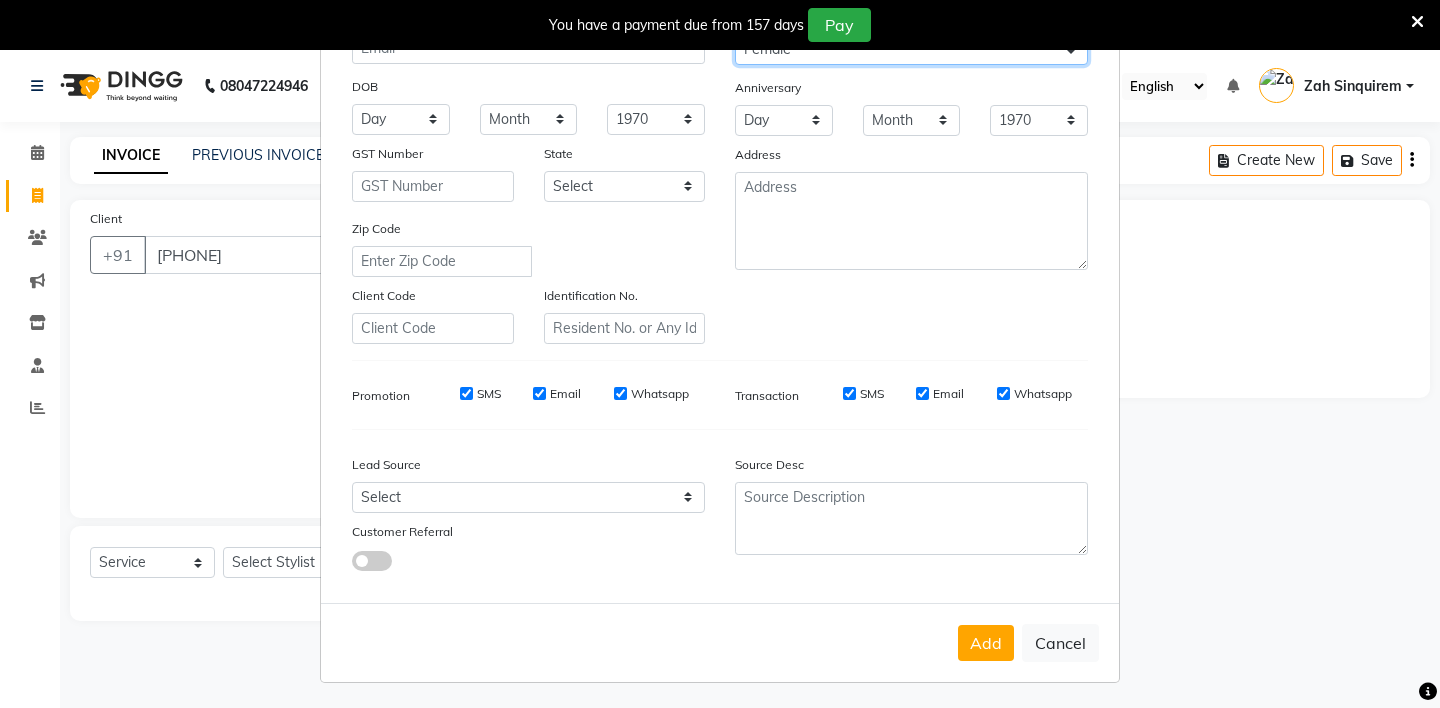 scroll, scrollTop: 214, scrollLeft: 0, axis: vertical 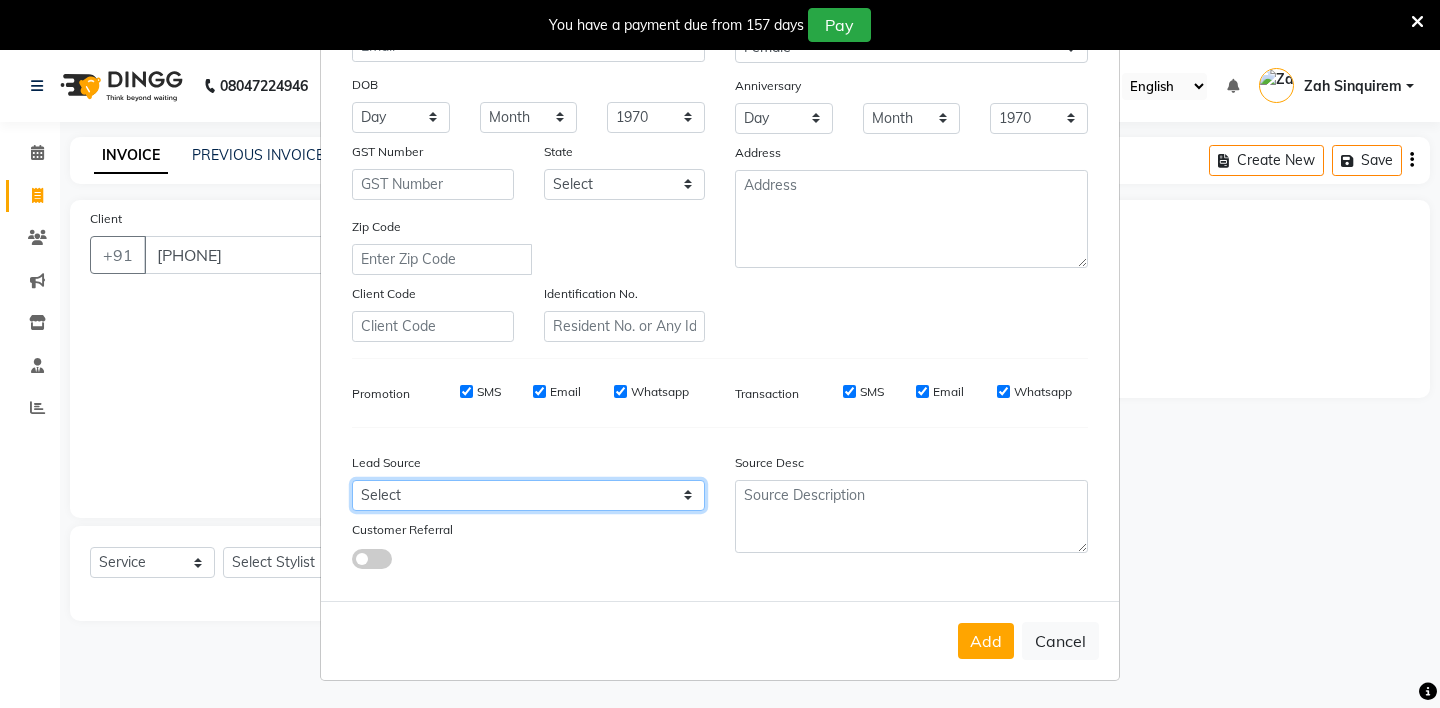 click on "Select Walk-in Referral Internet Friend Word of Mouth Advertisement Facebook JustDial Google Other Instagram  YouTube  WhatsApp" at bounding box center [528, 495] 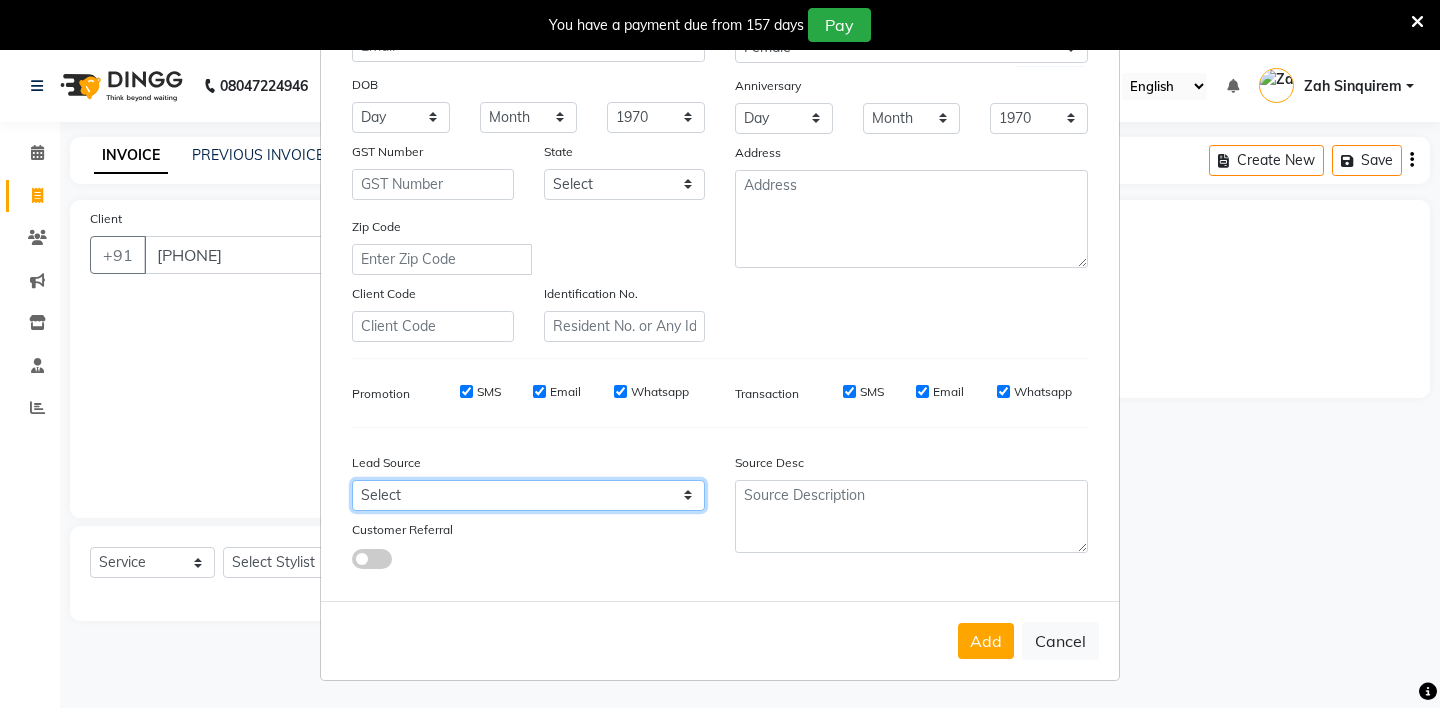 select on "36148" 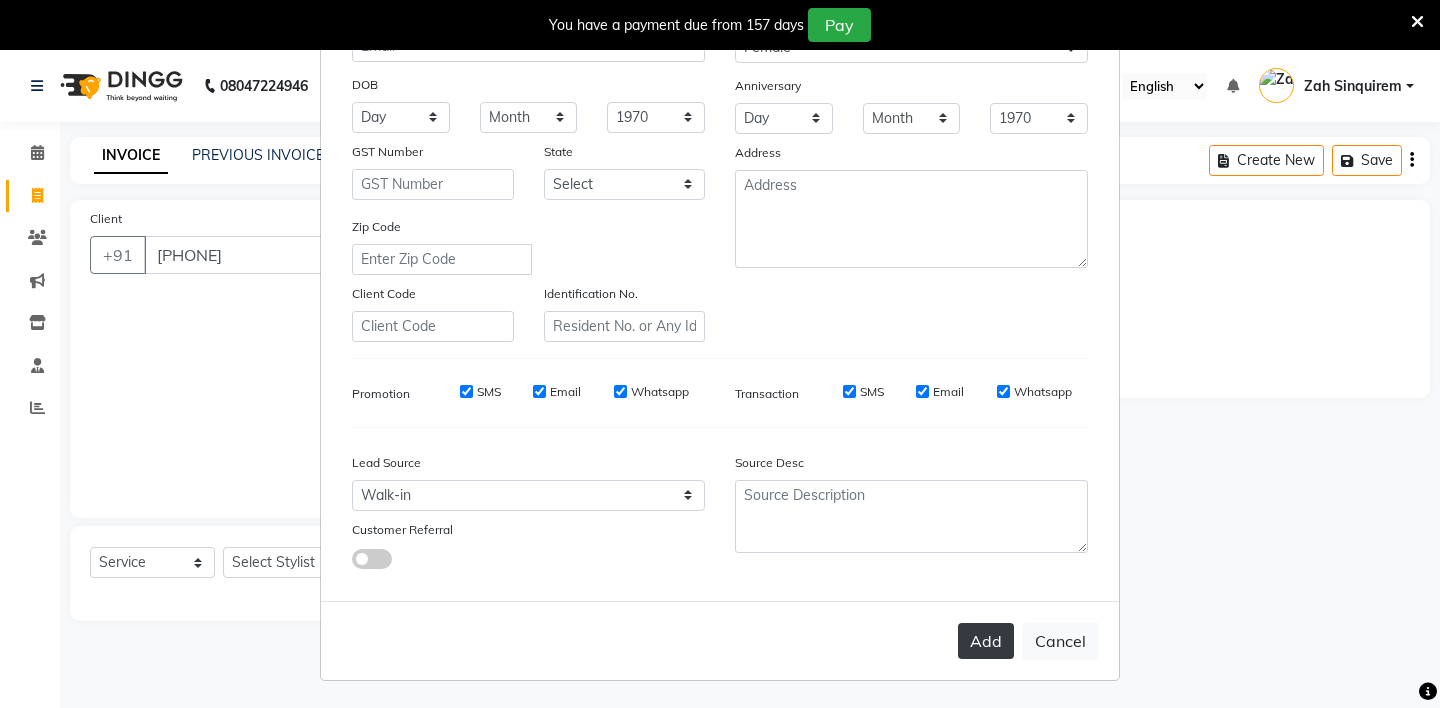 click on "Add" at bounding box center [986, 641] 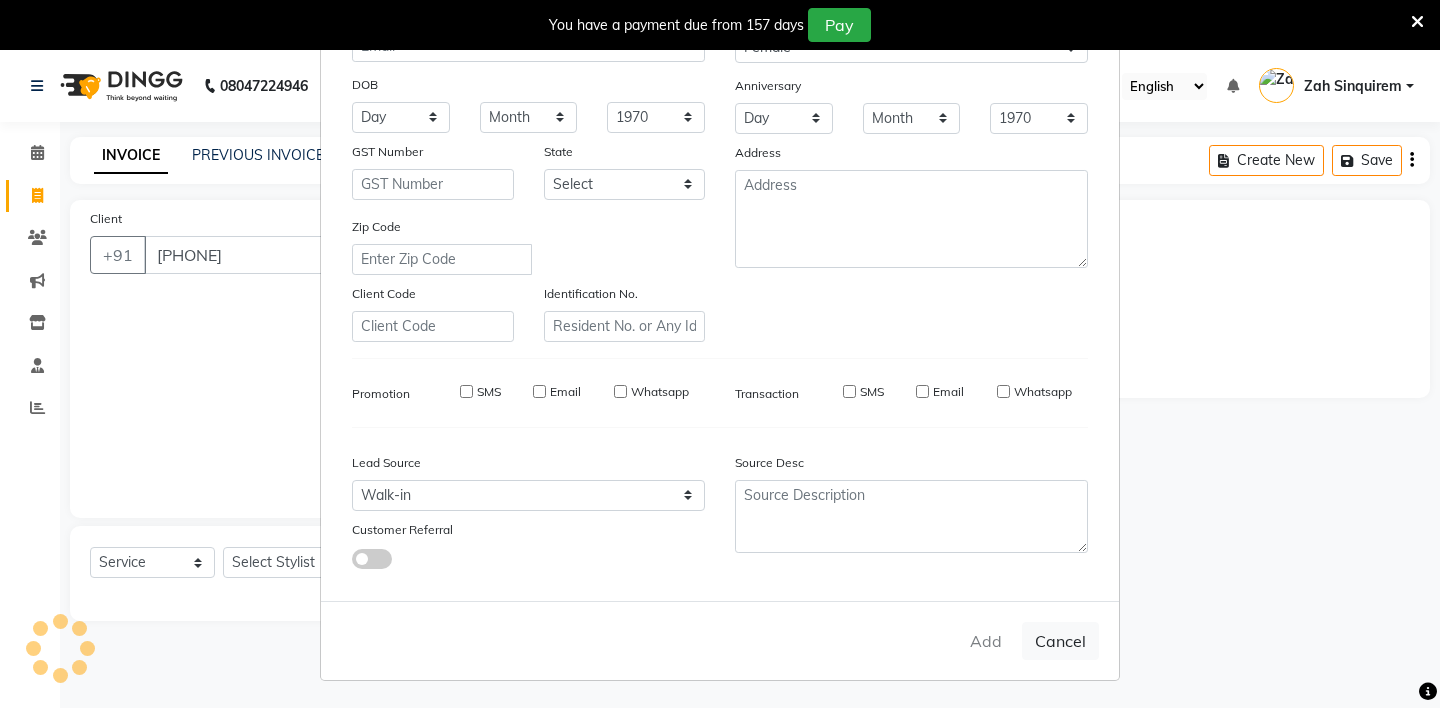 type on "99******85" 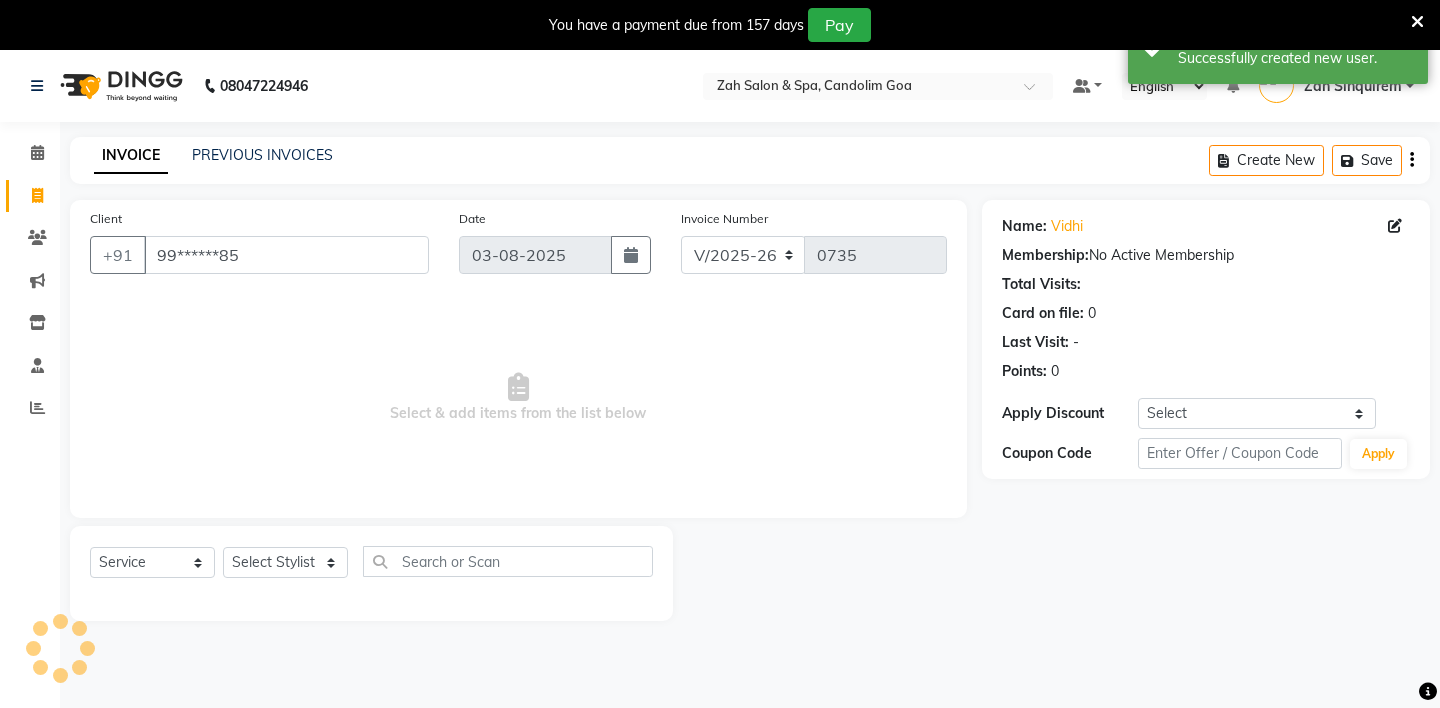 scroll, scrollTop: 50, scrollLeft: 0, axis: vertical 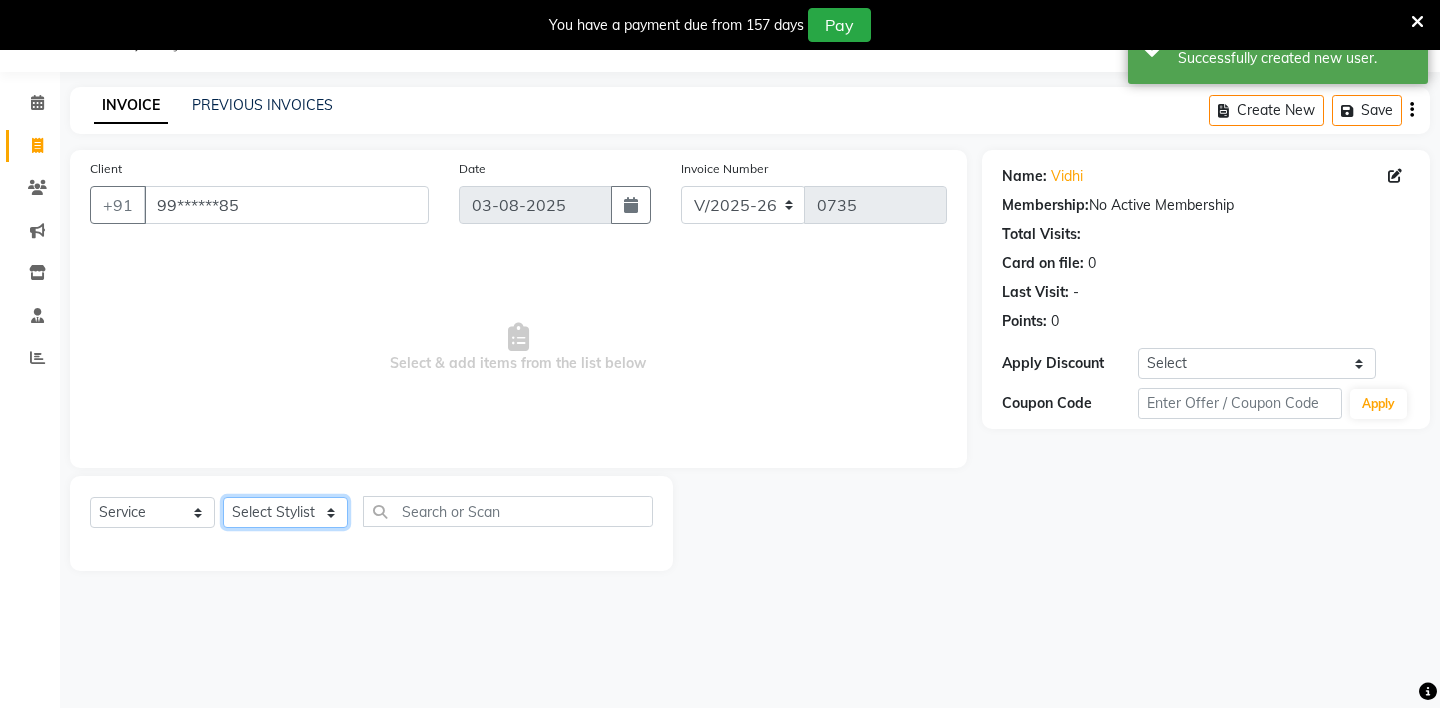 click on "Select Stylist [FIRST_NAME] - [BRAND_NAME] [BRAND_NAME] [BRAND_NAME] [BRAND_NAME] [BRAND_NAME] [BRAND_NAME] [BRAND_NAME] [BRAND_NAME] [BRAND_NAME] [BRAND_NAME] [BRAND_NAME] [BRAND_NAME]" 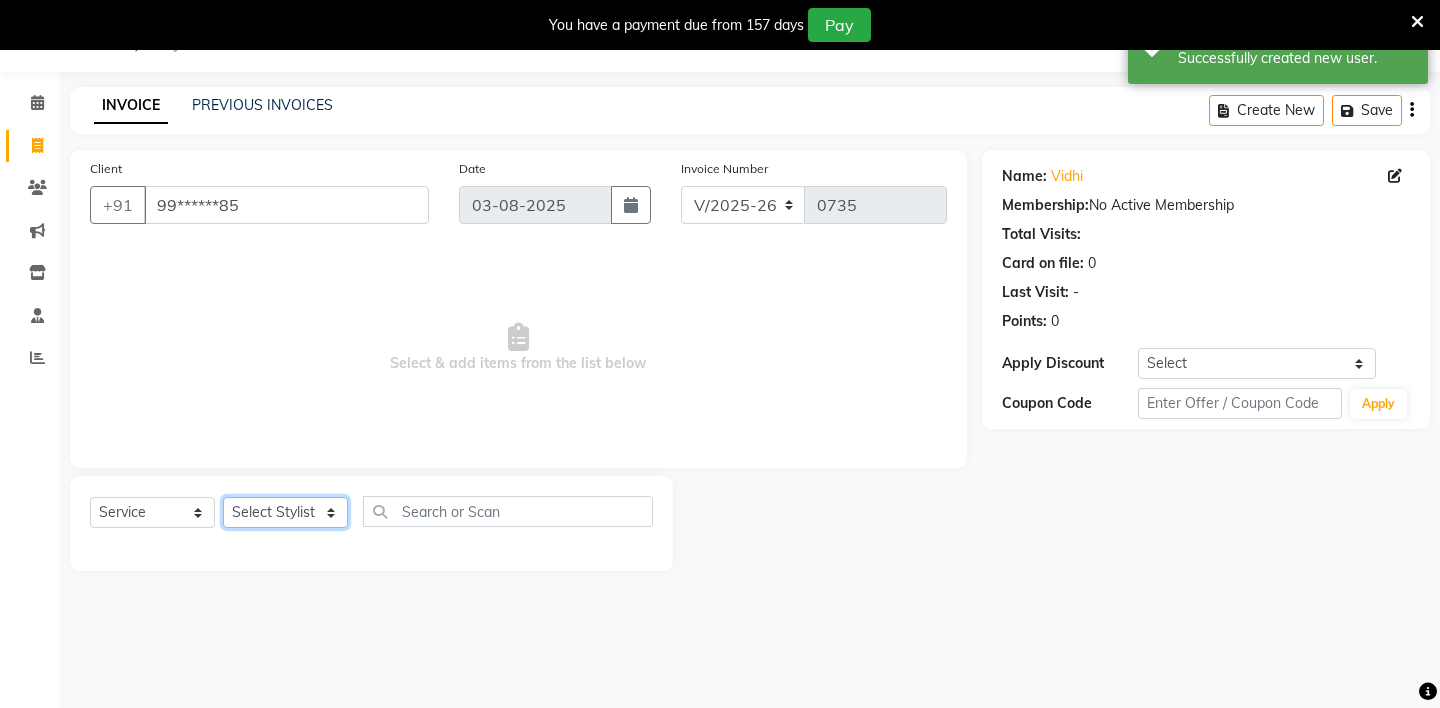 select on "38269" 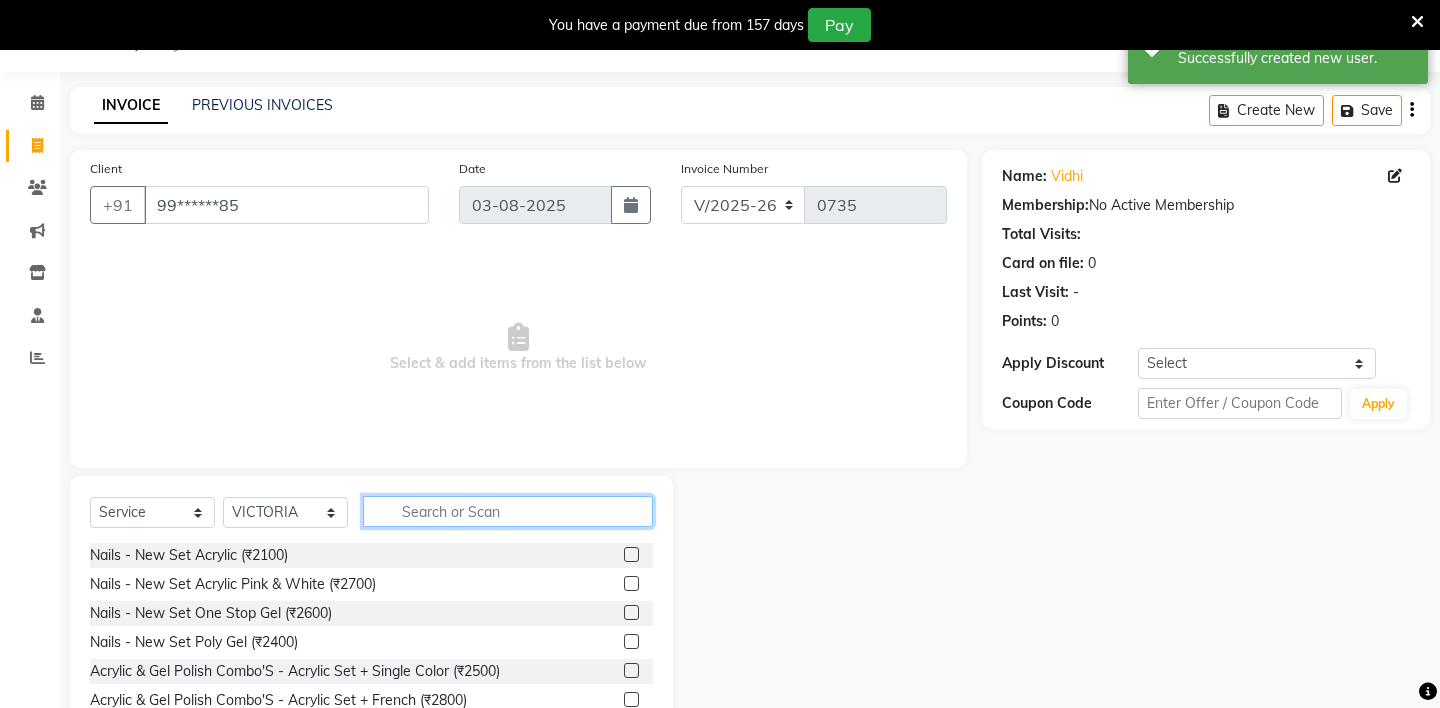 click 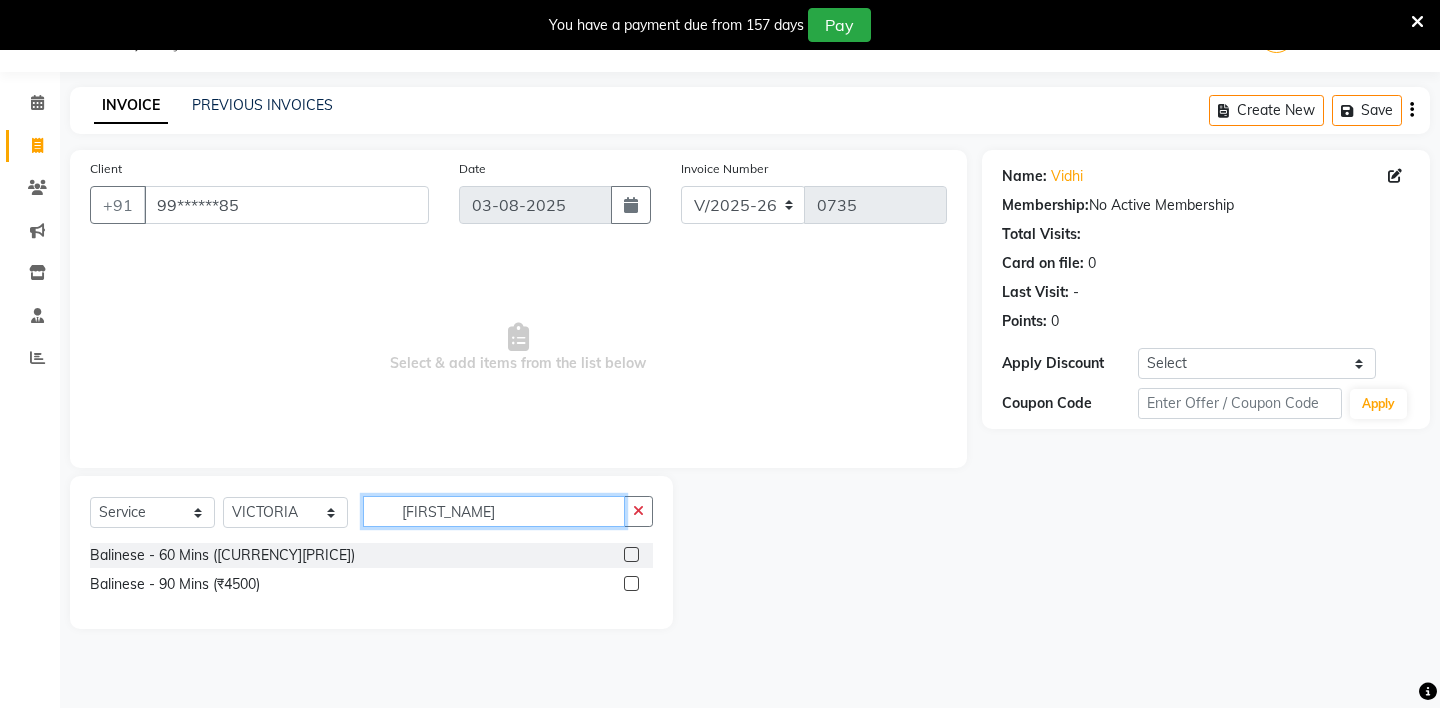 type on "[FIRST_NAME]" 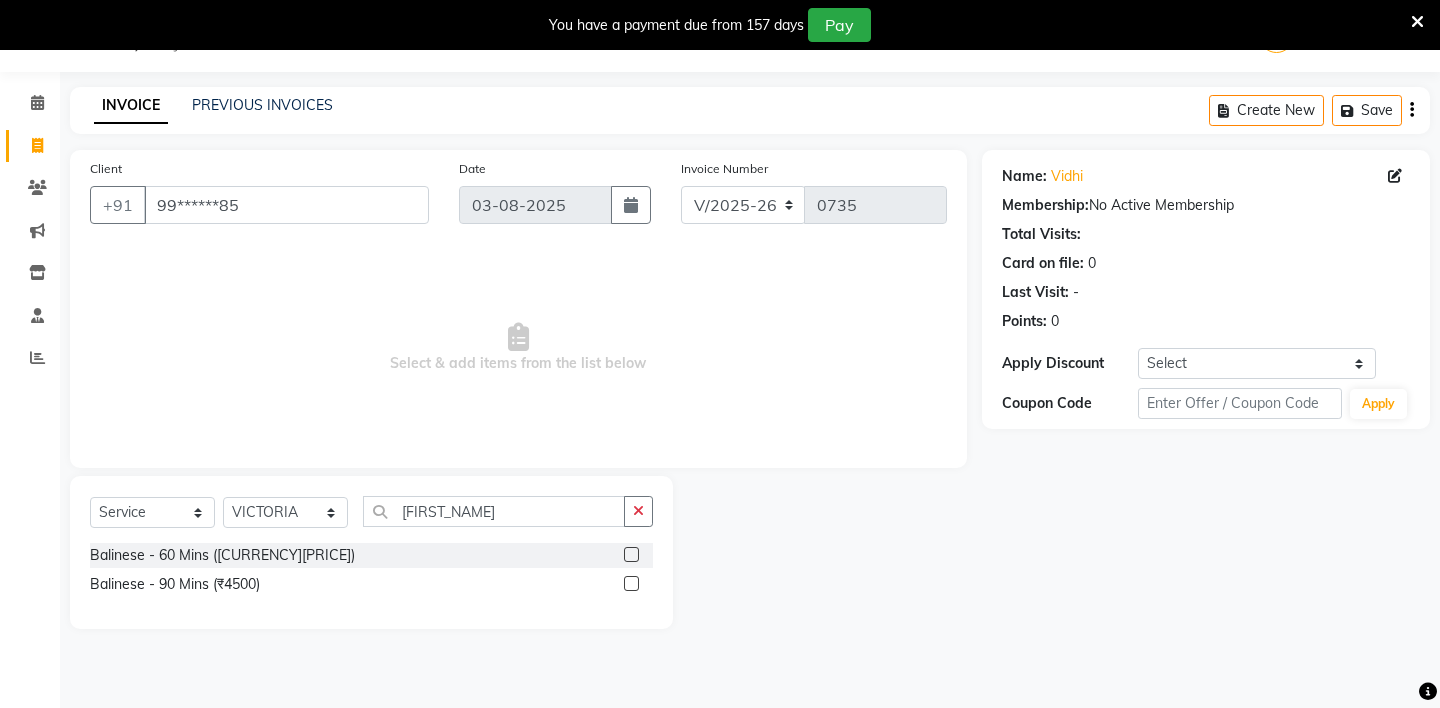 click 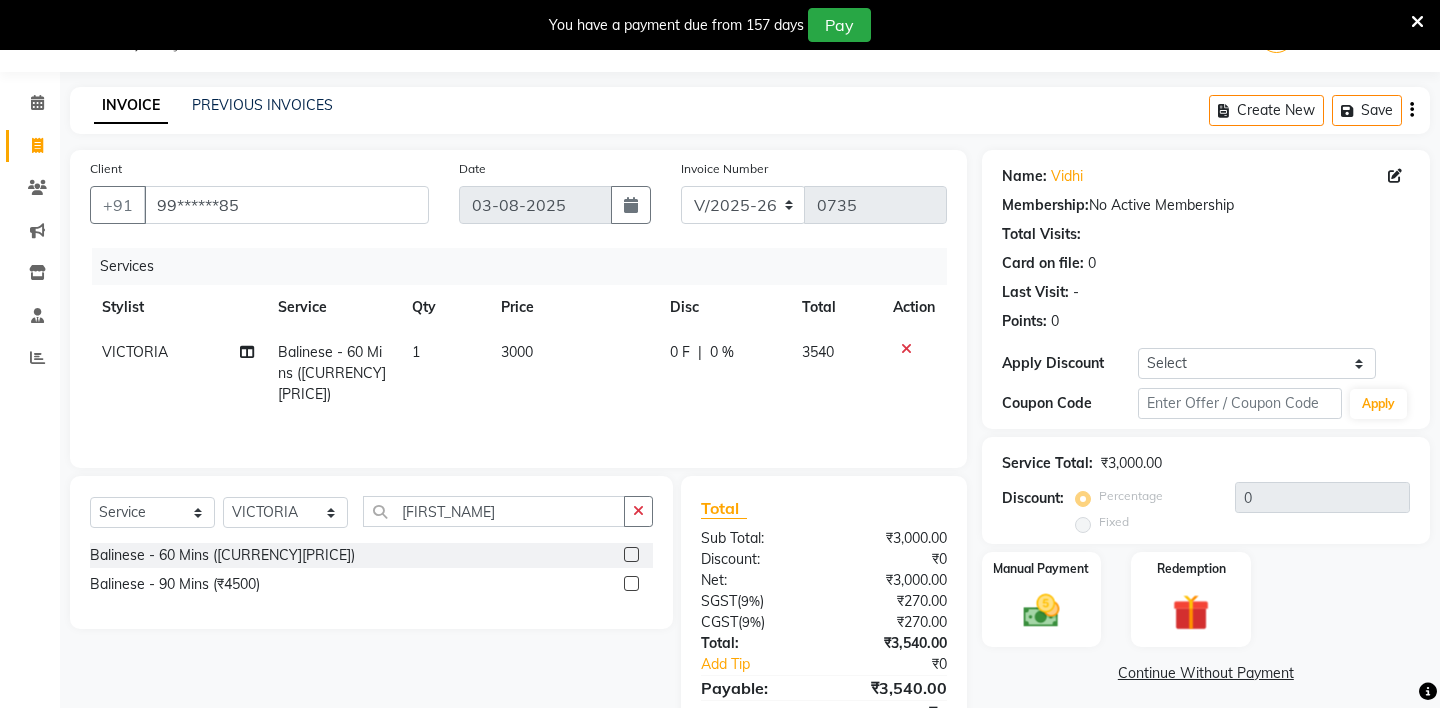 click 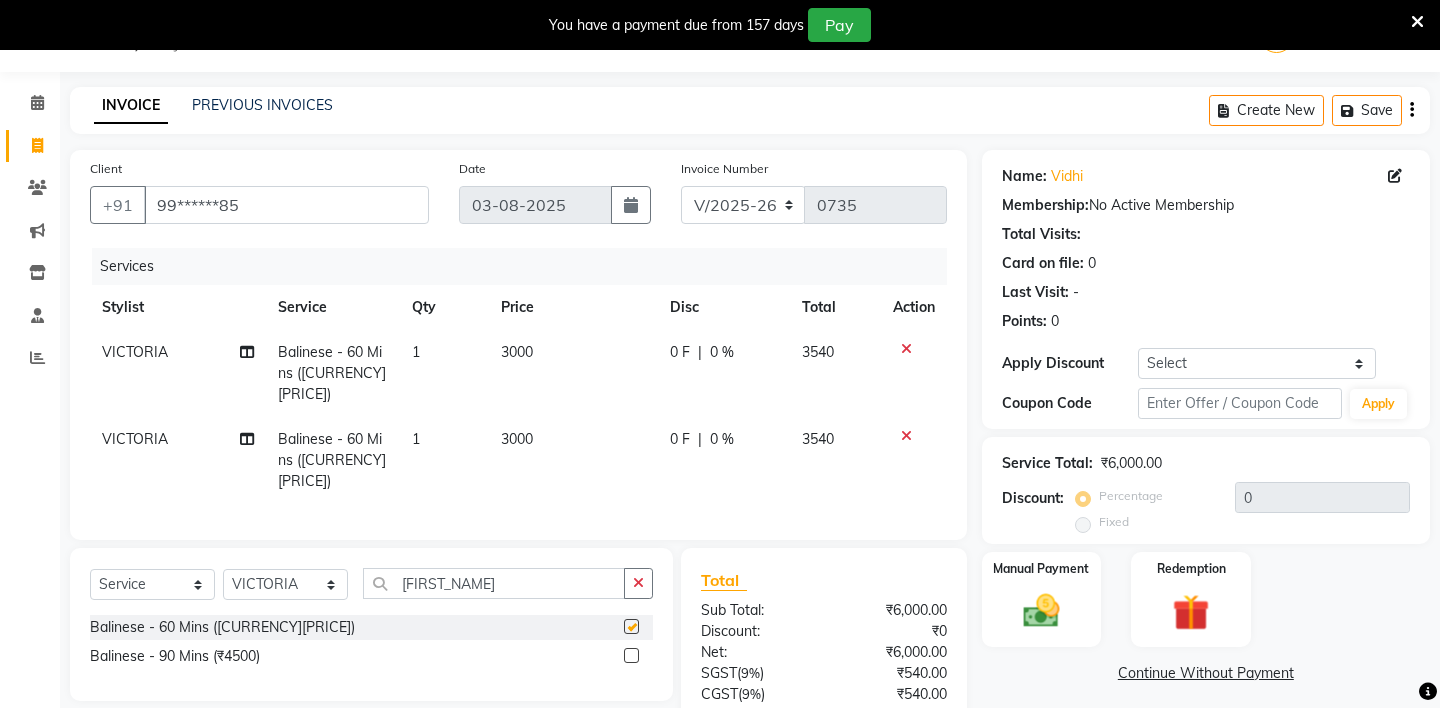 checkbox on "false" 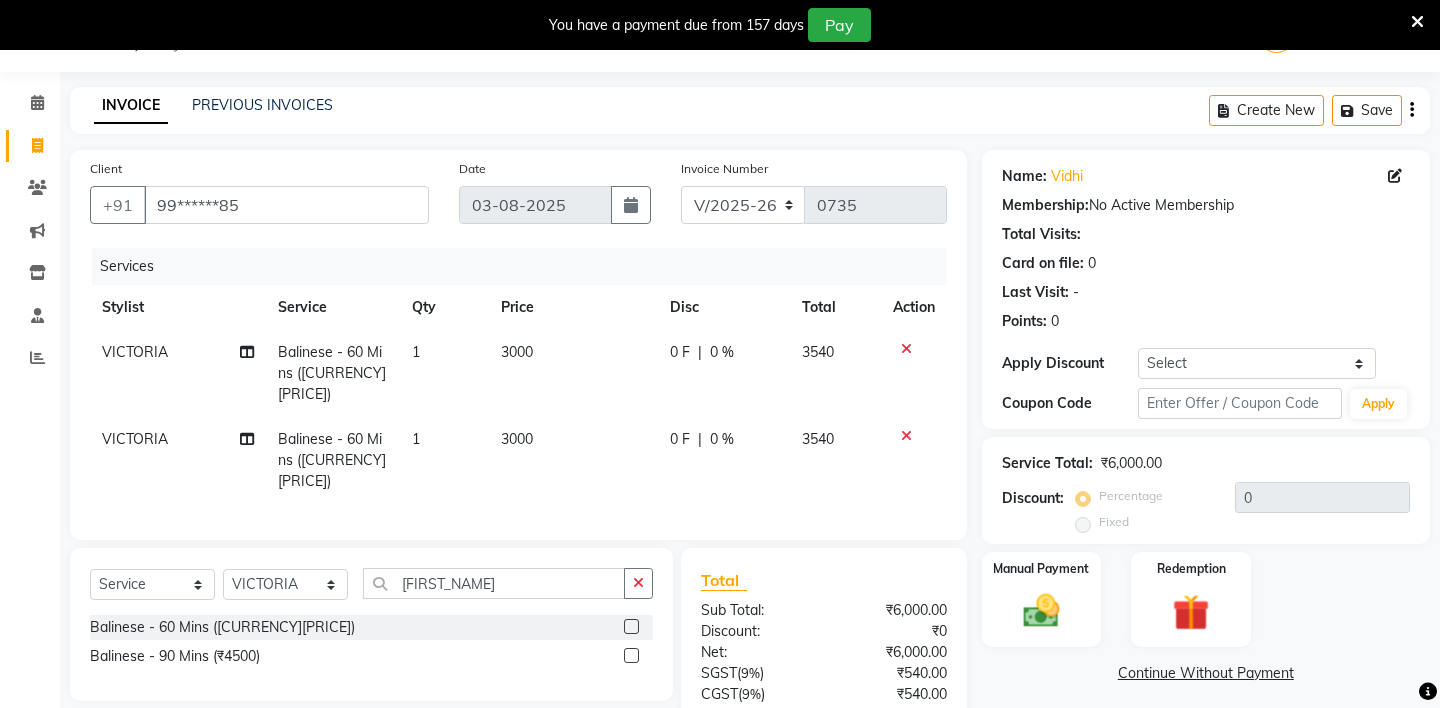 click on "VICTORIA" 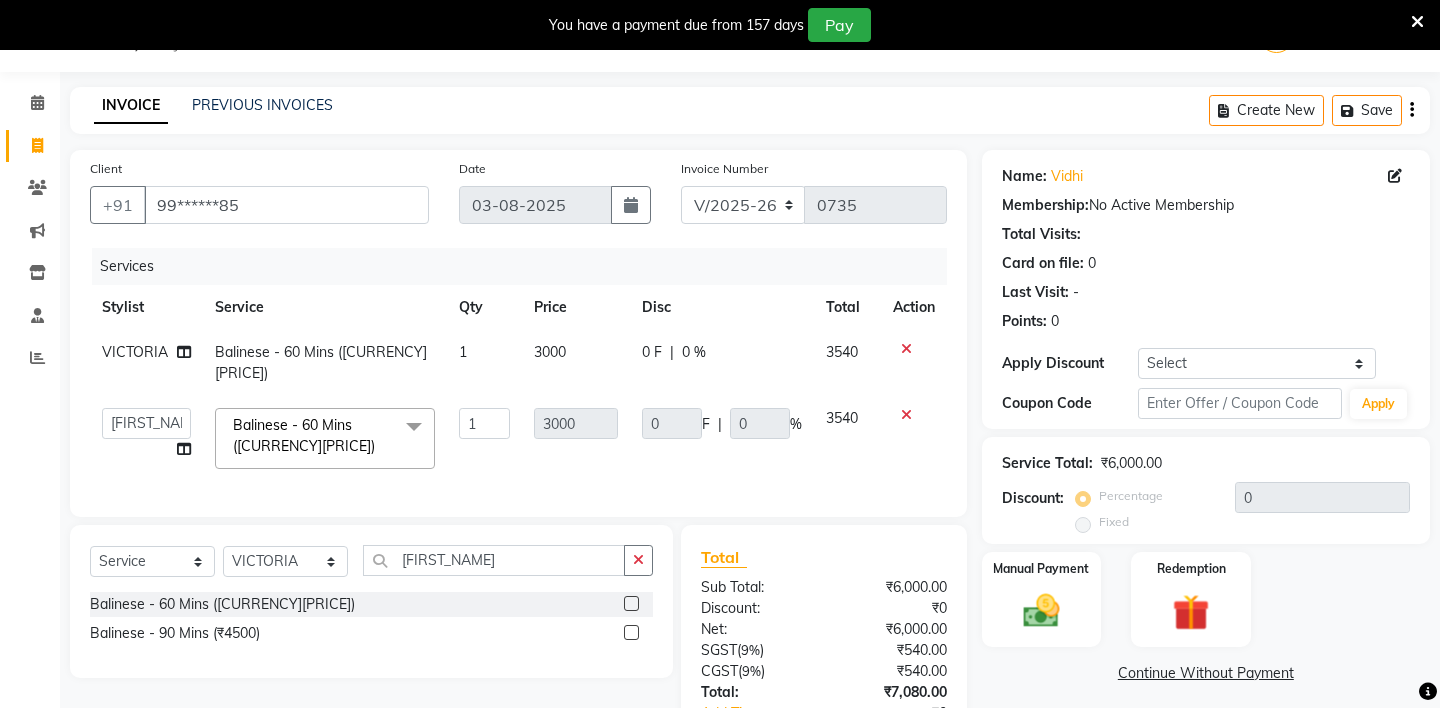 select on "38267" 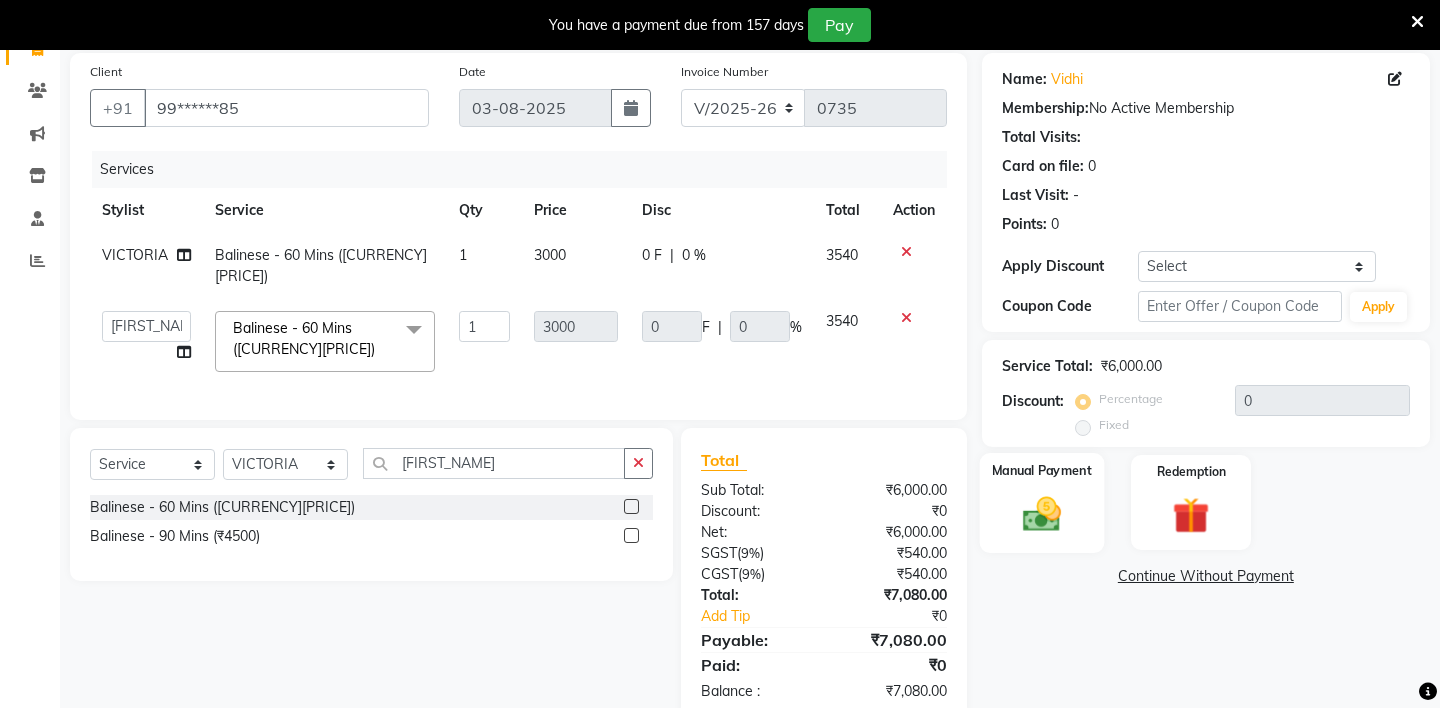 click 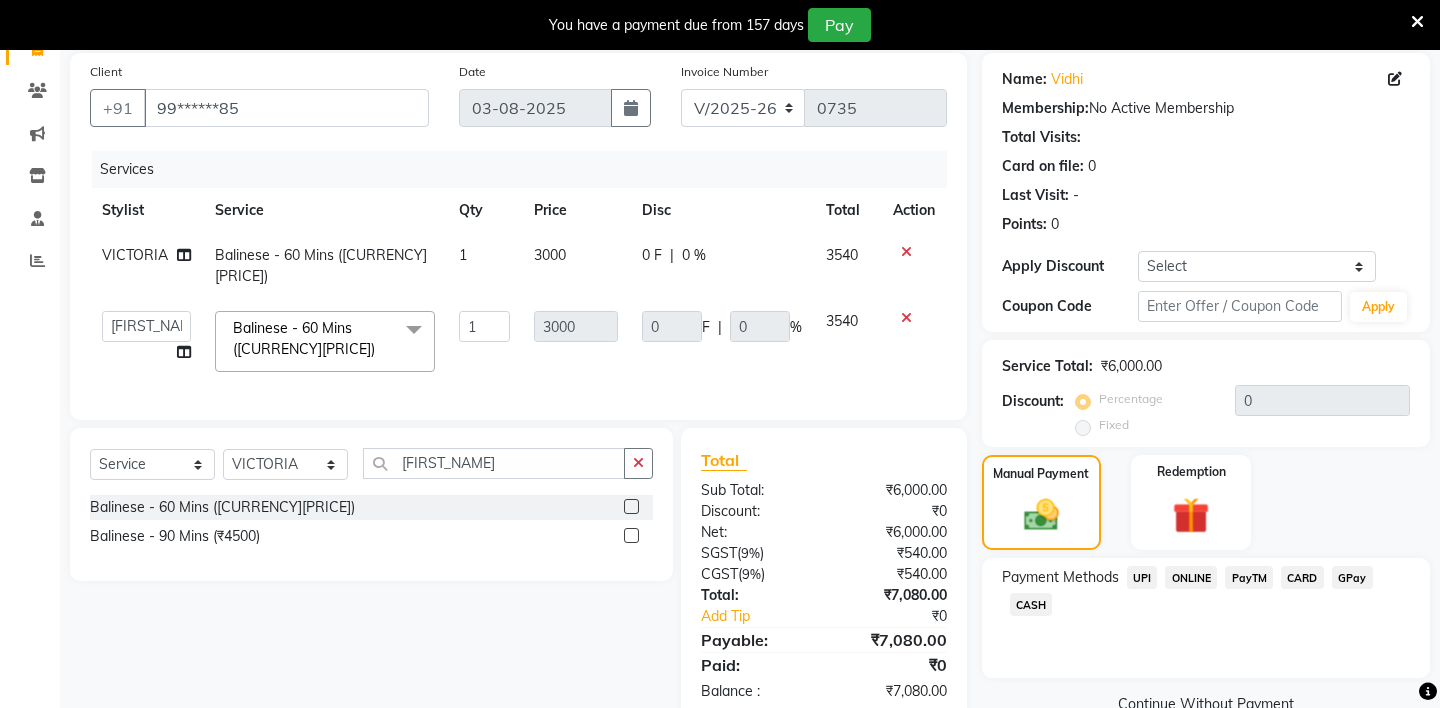 click on "UPI" 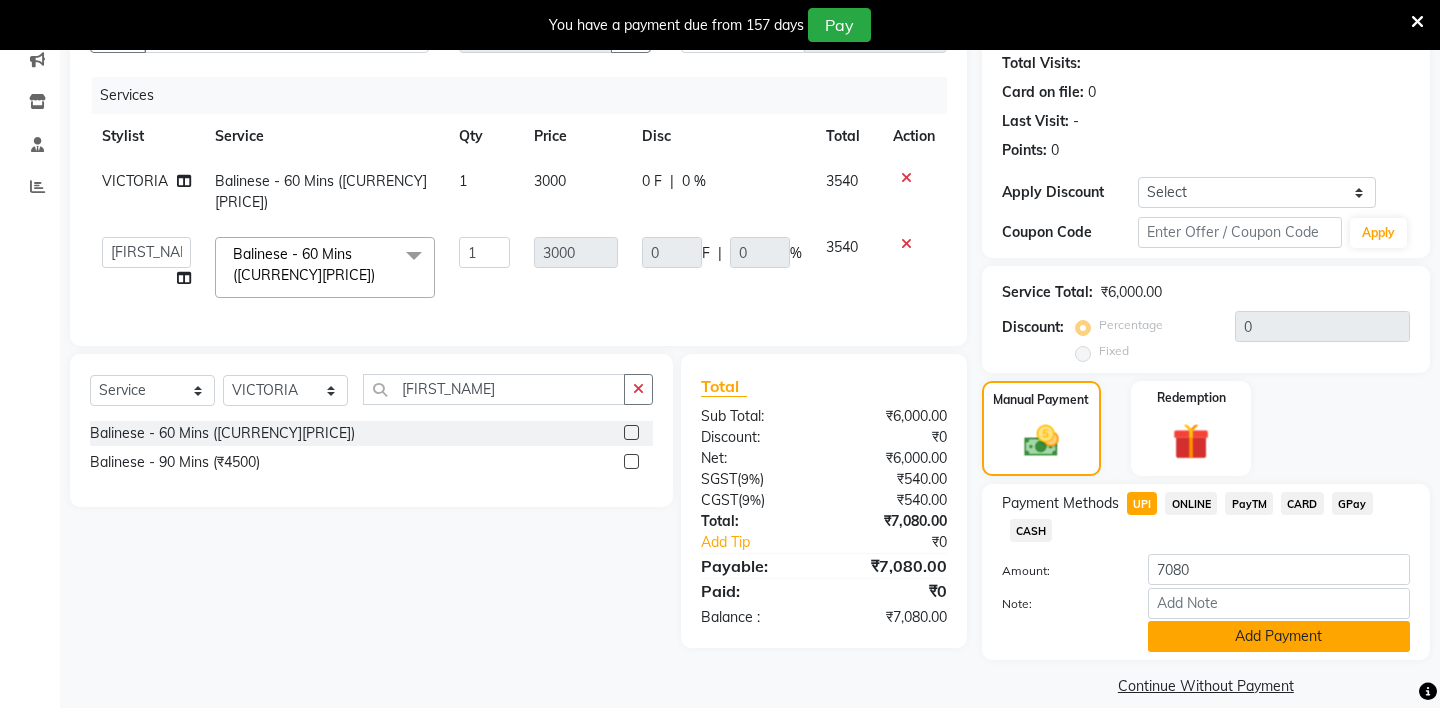 click on "Add Payment" 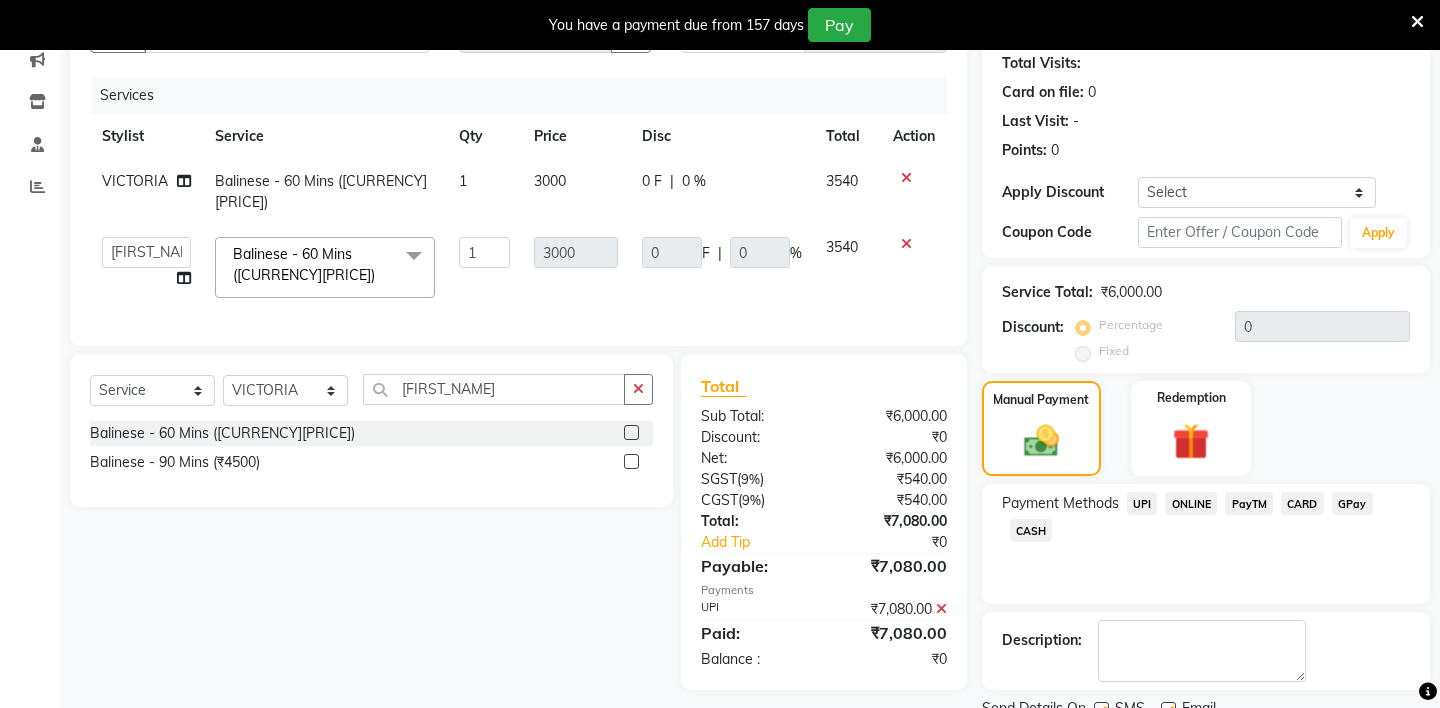 scroll, scrollTop: 278, scrollLeft: 0, axis: vertical 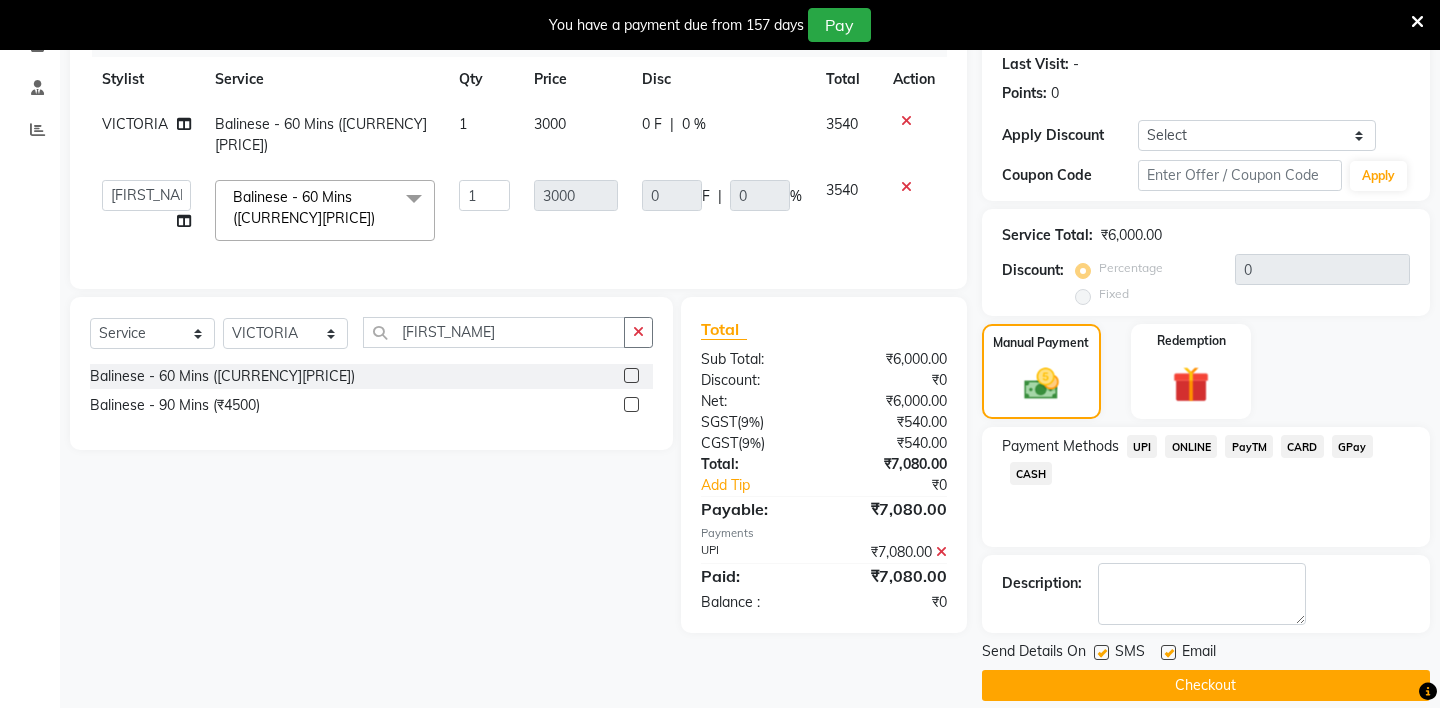 click on "Checkout" 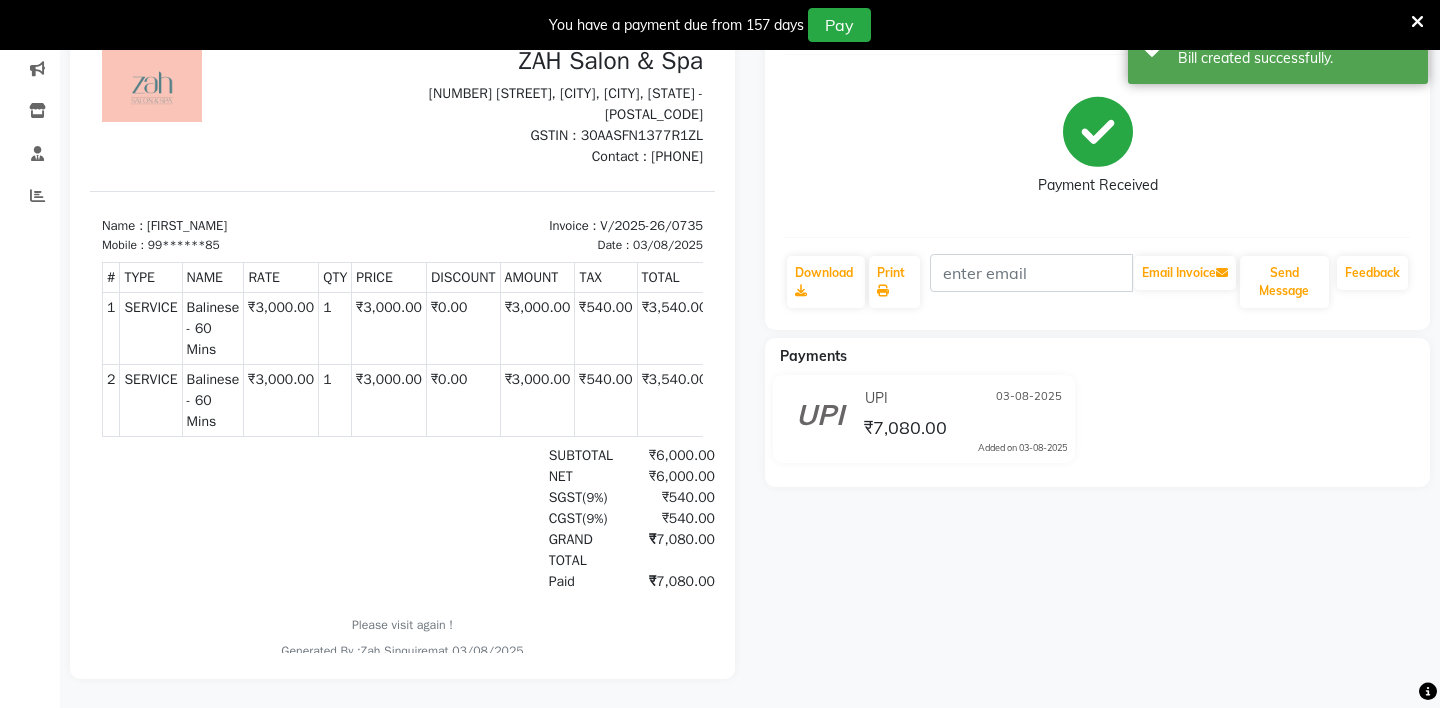scroll, scrollTop: 0, scrollLeft: 0, axis: both 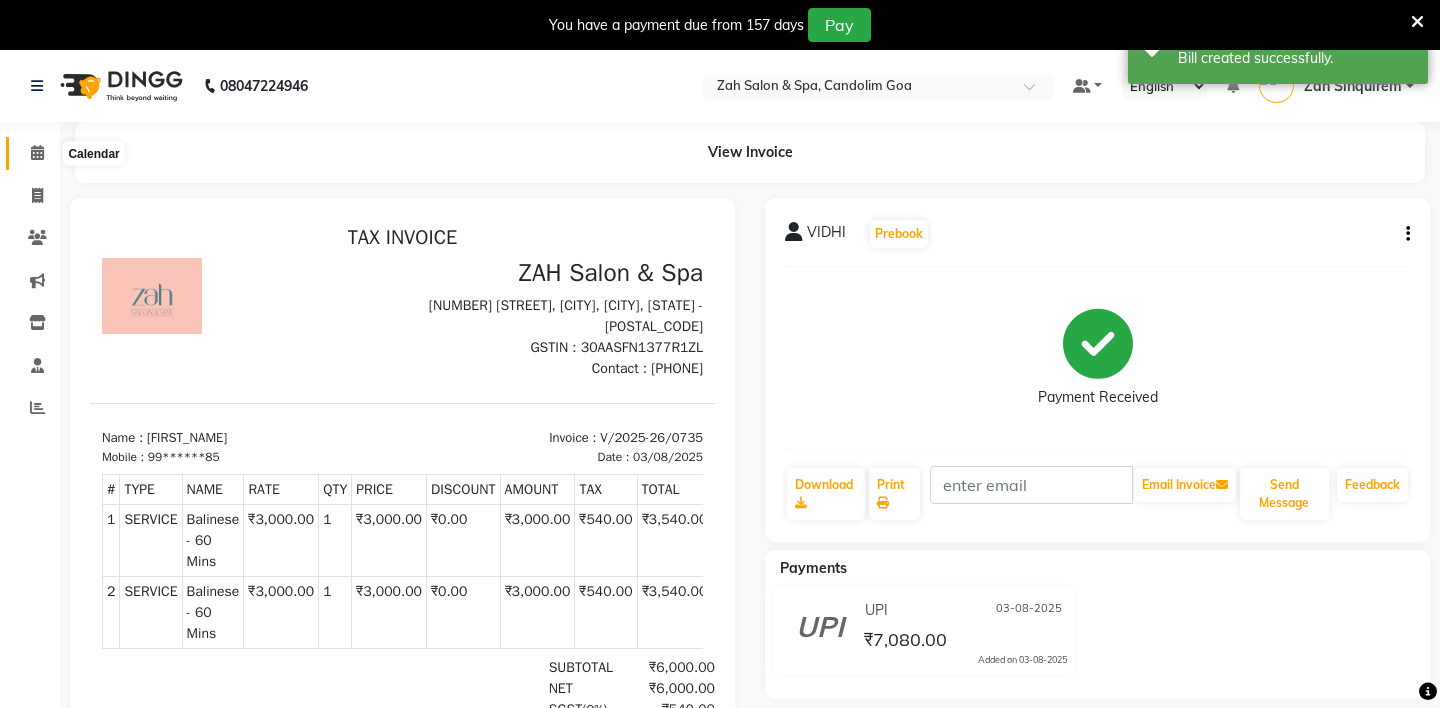 click 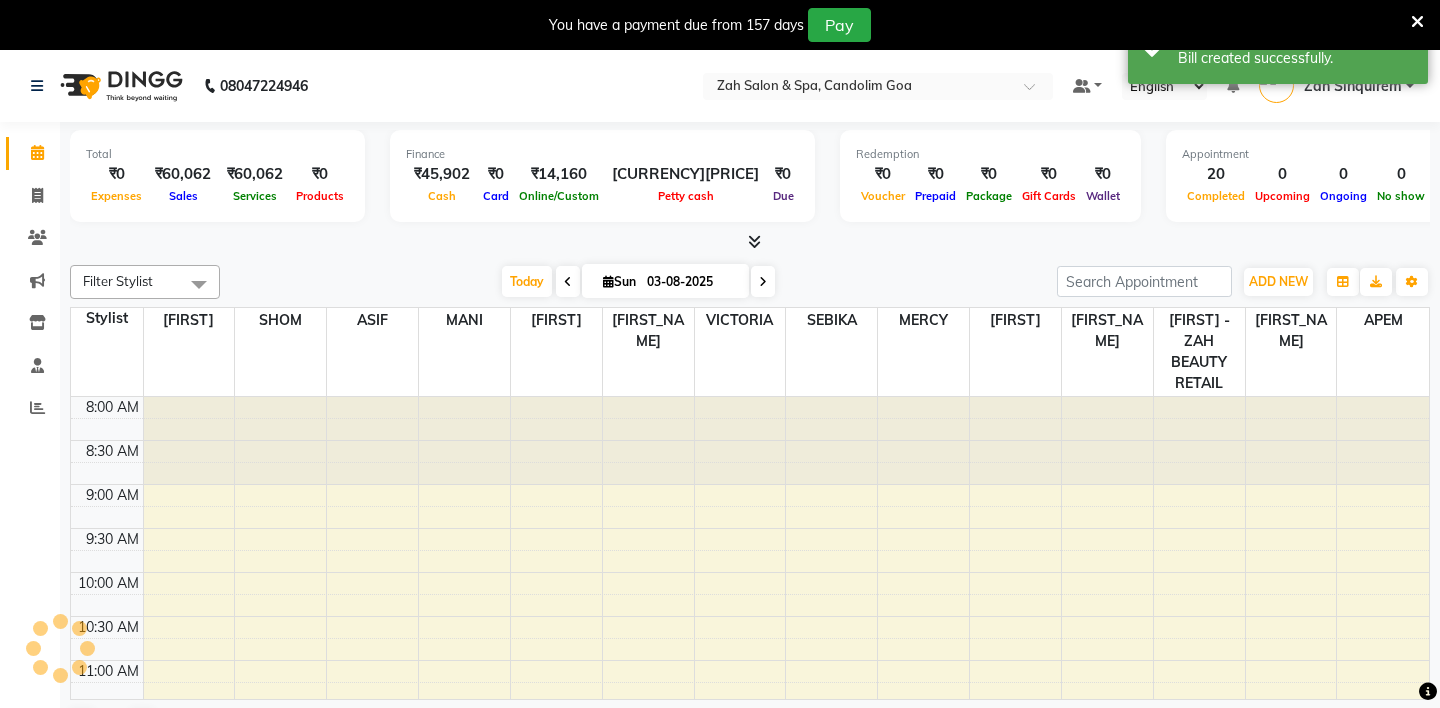 scroll, scrollTop: 0, scrollLeft: 0, axis: both 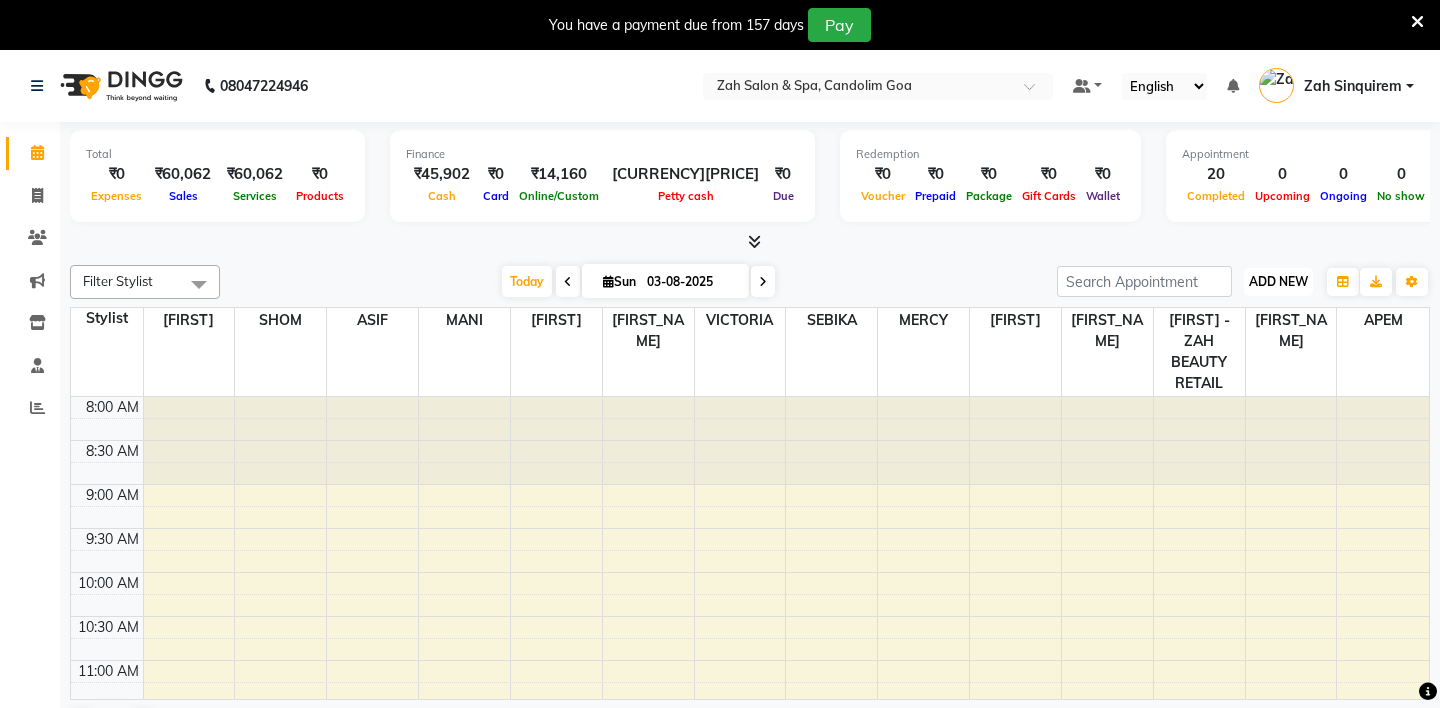 click on "ADD NEW" at bounding box center [1278, 281] 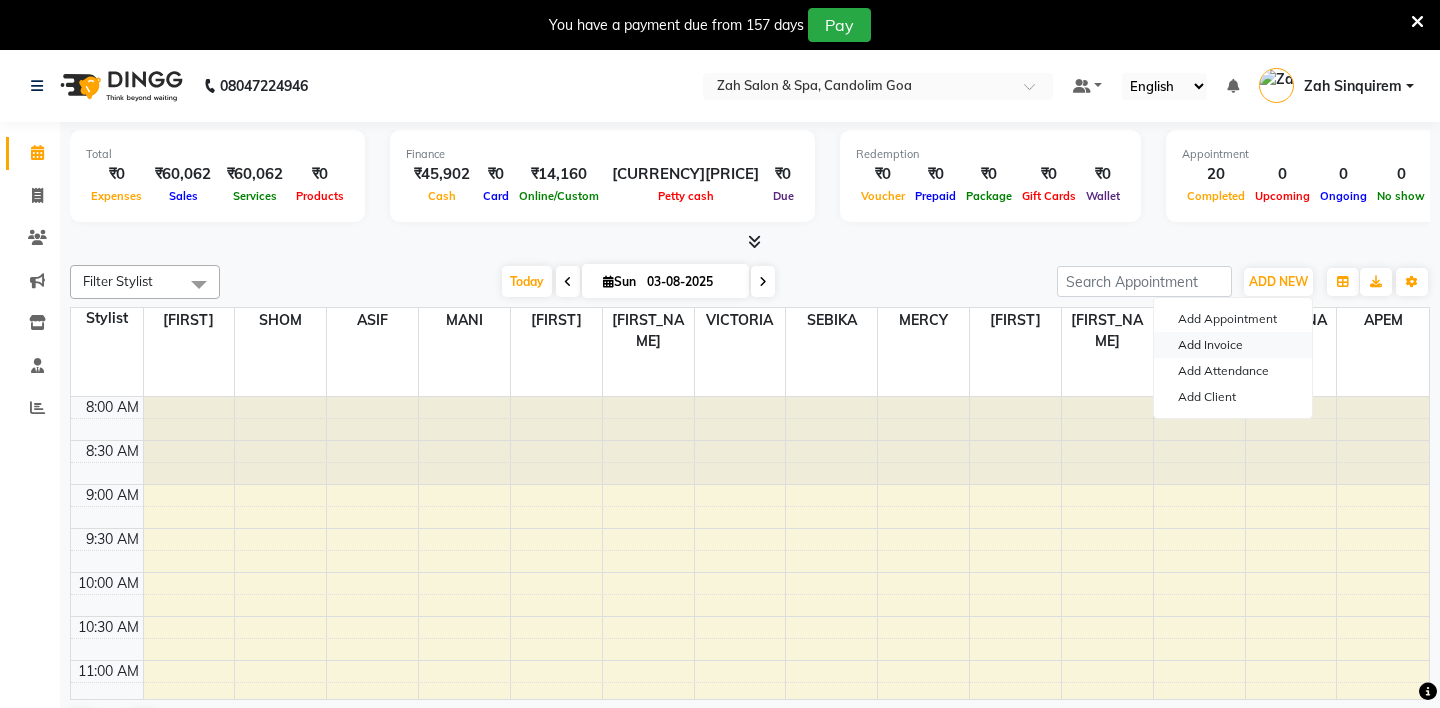 click on "Add Invoice" at bounding box center [1233, 345] 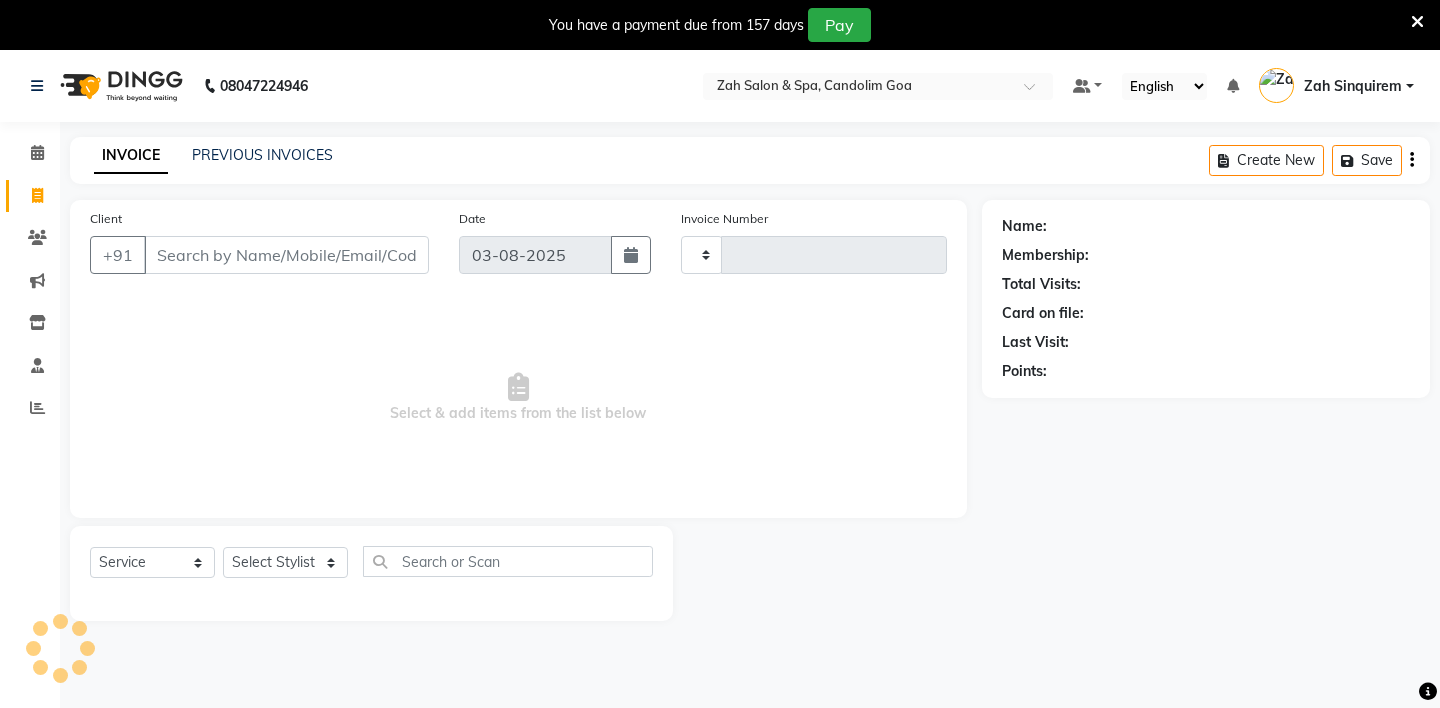 type on "0736" 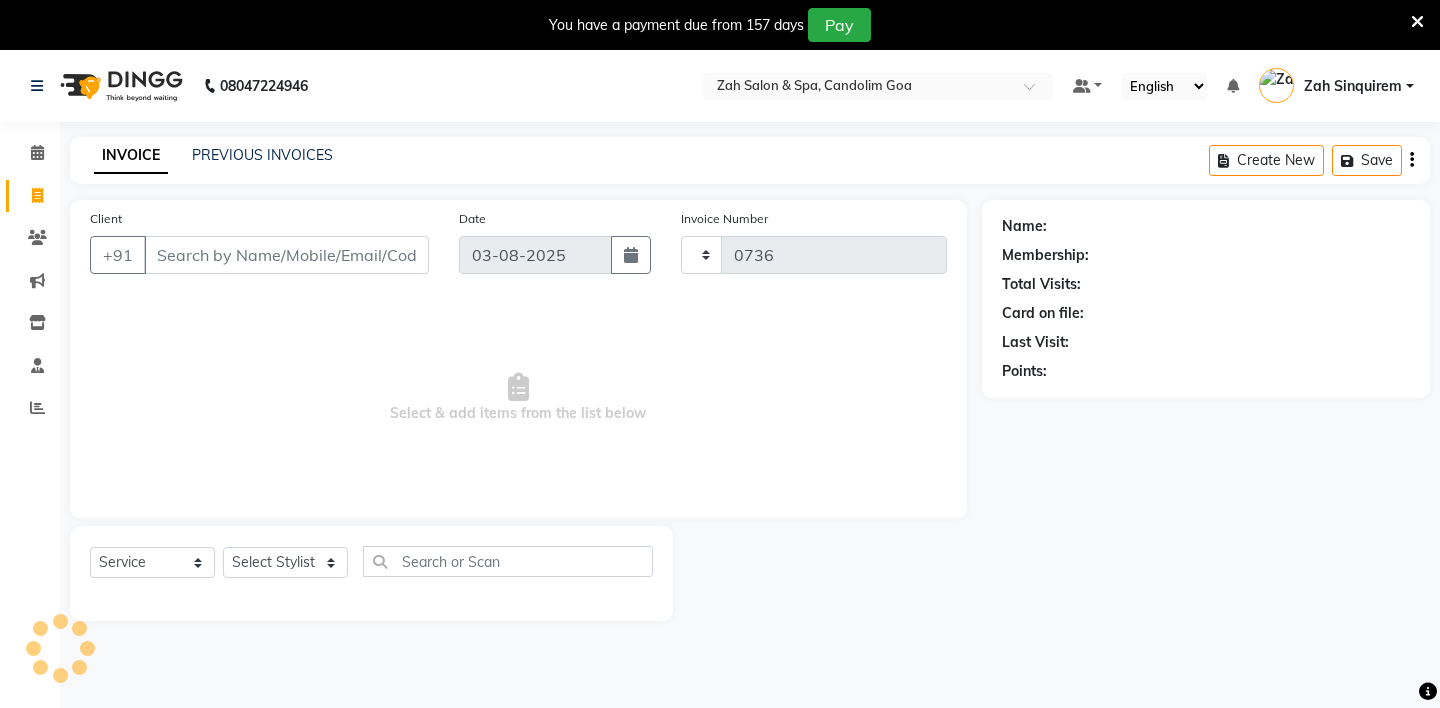 select on "5613" 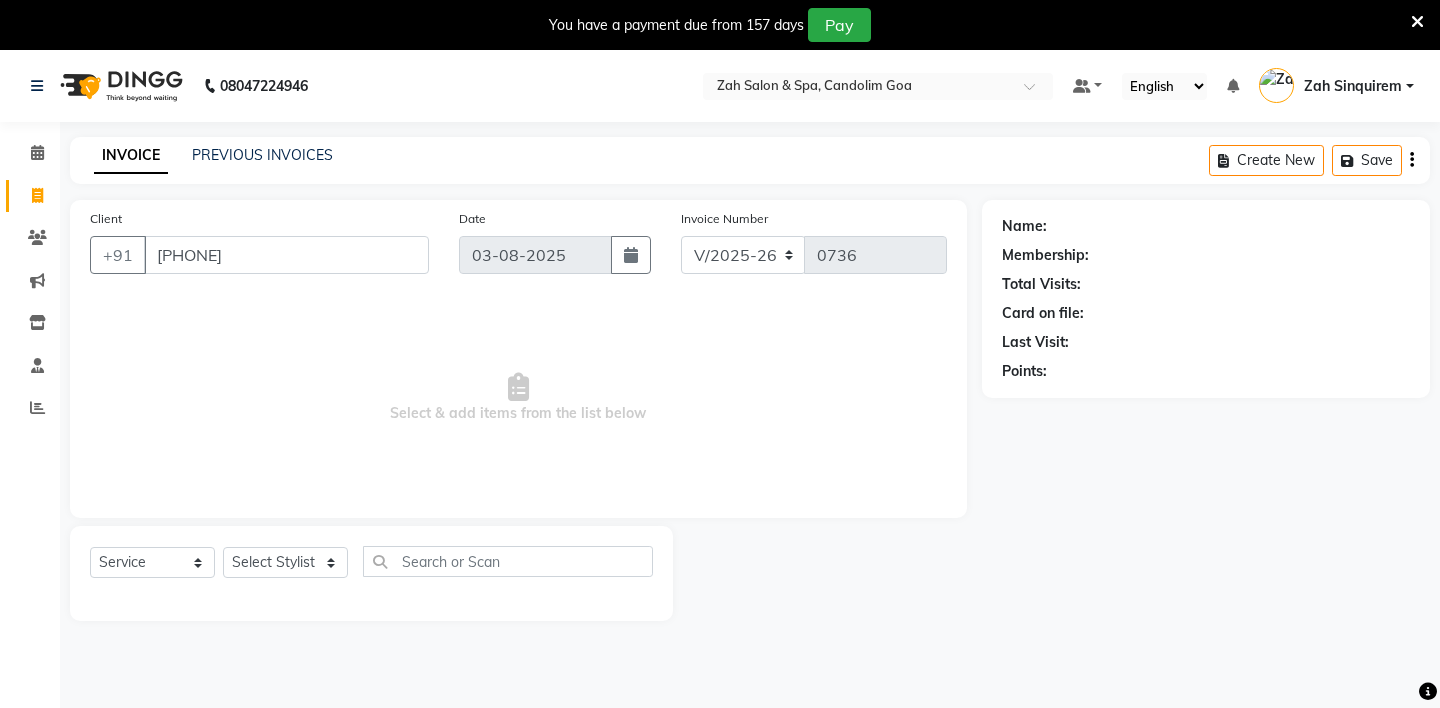 type on "[PHONE]" 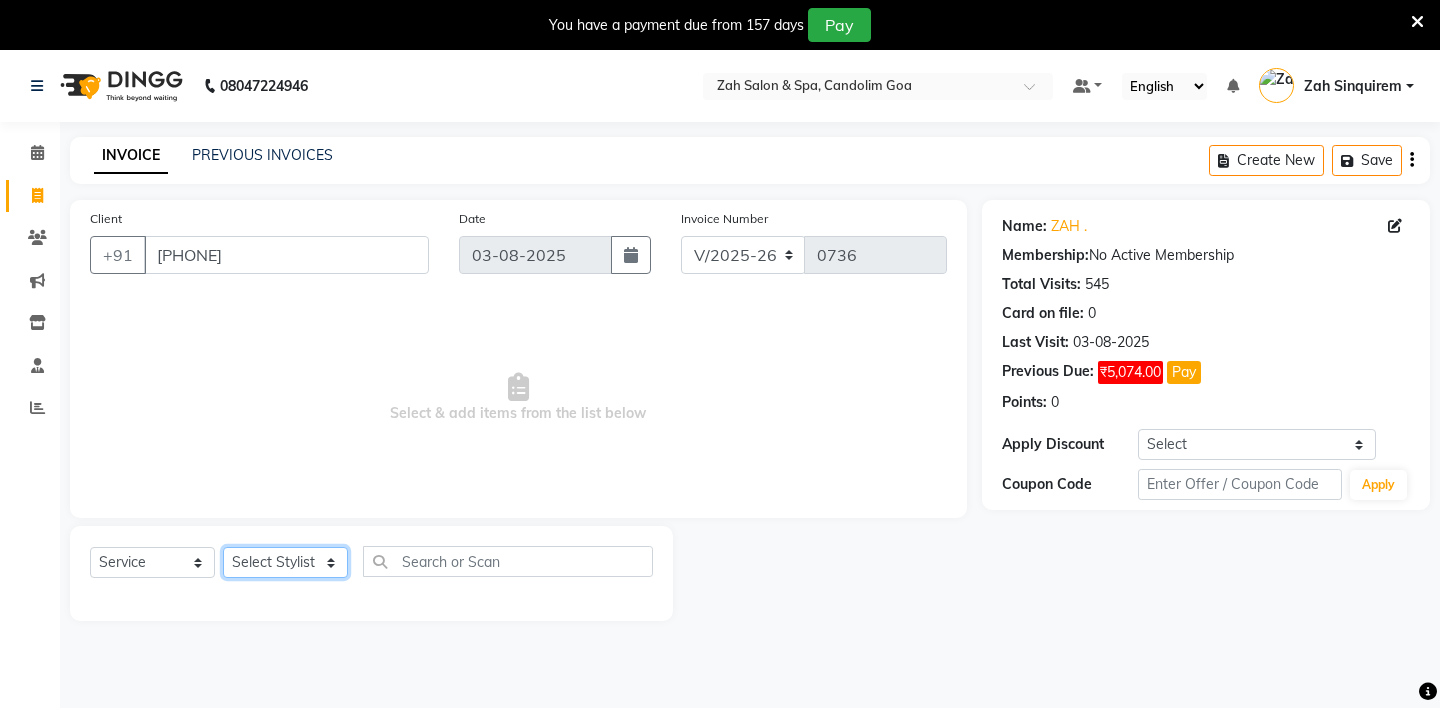 click on "Select Stylist [FIRST_NAME] - [BRAND_NAME] [BRAND_NAME] [BRAND_NAME] [BRAND_NAME] [BRAND_NAME] [BRAND_NAME] [BRAND_NAME] [BRAND_NAME] [BRAND_NAME] [BRAND_NAME] [BRAND_NAME] [BRAND_NAME]" 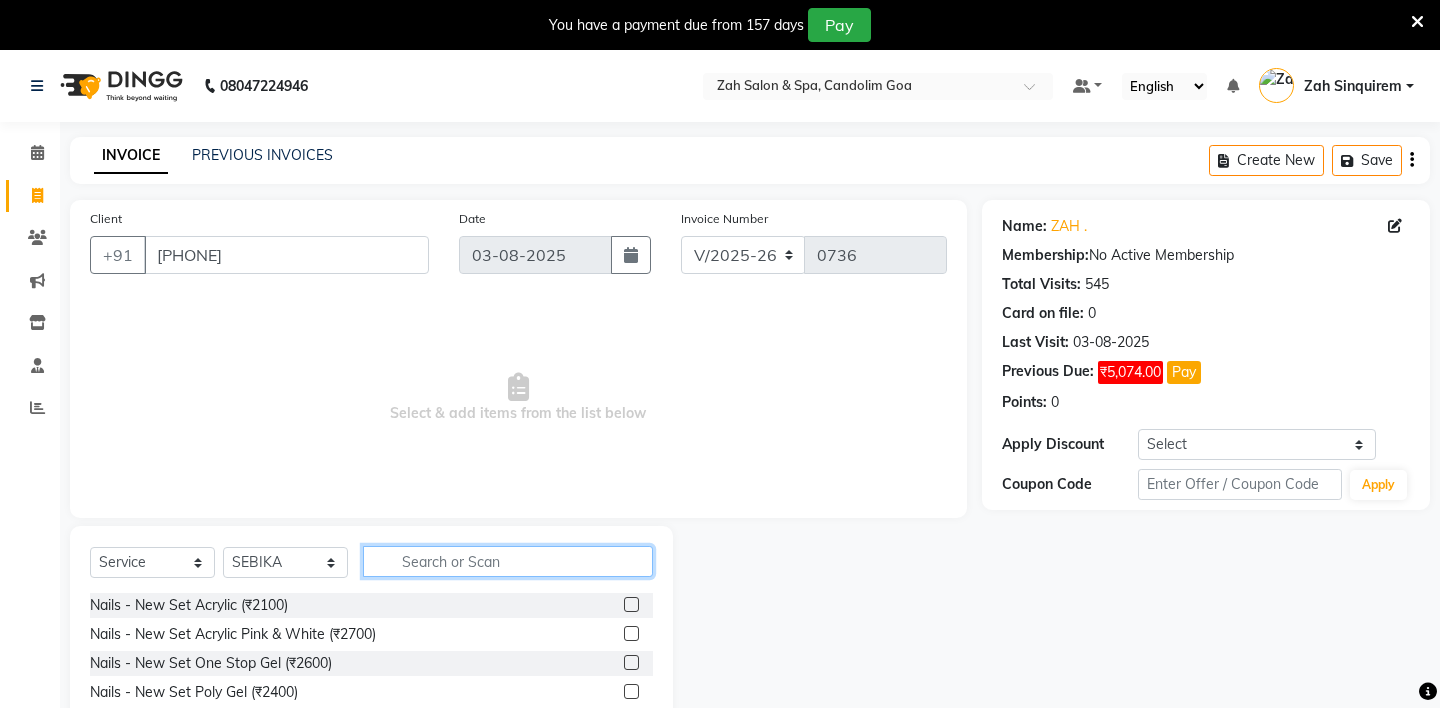 click 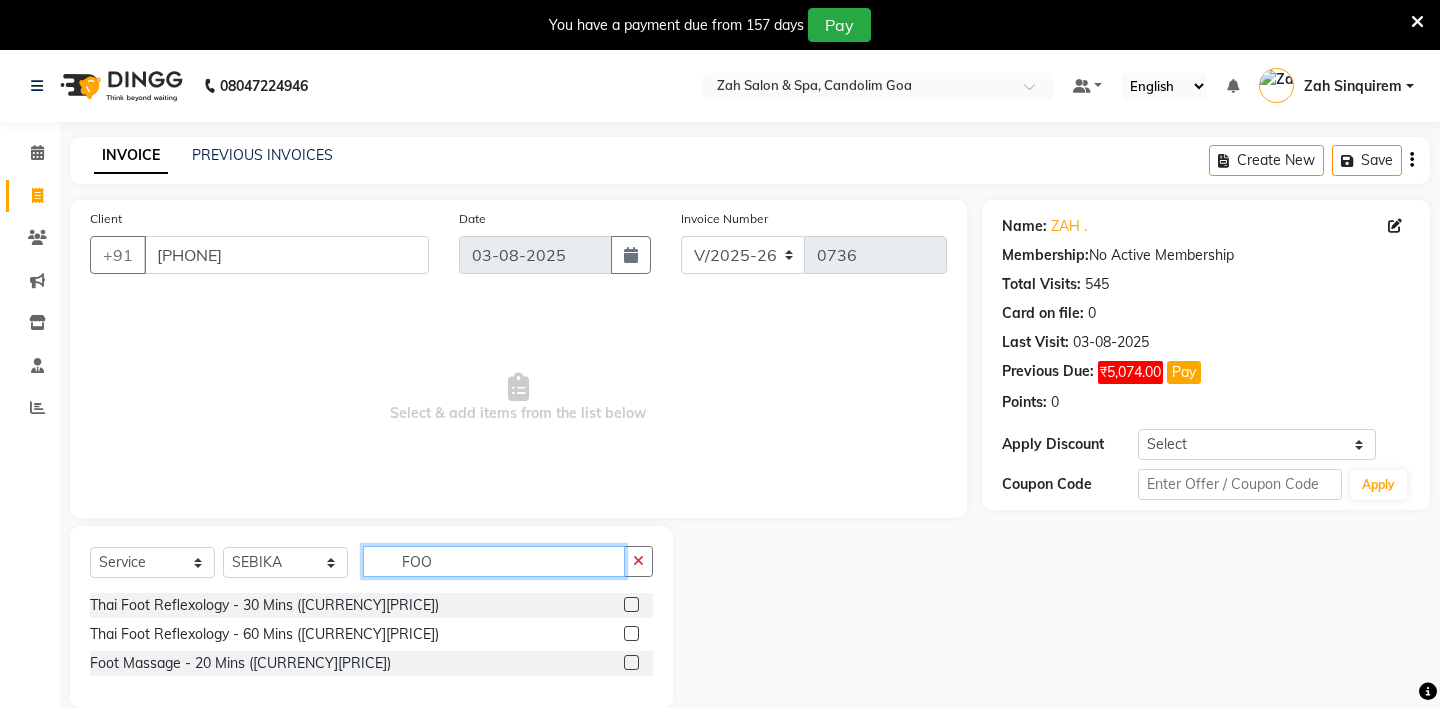 type on "FOO" 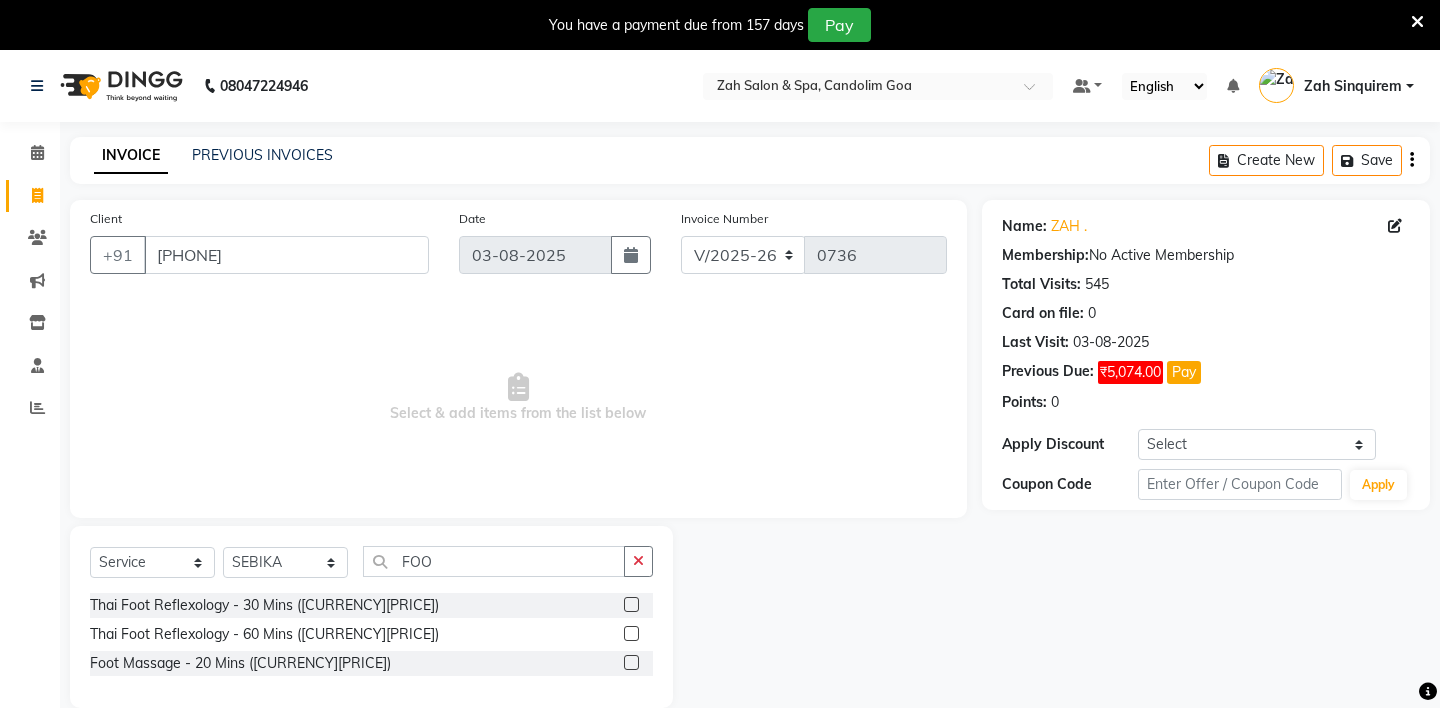 click 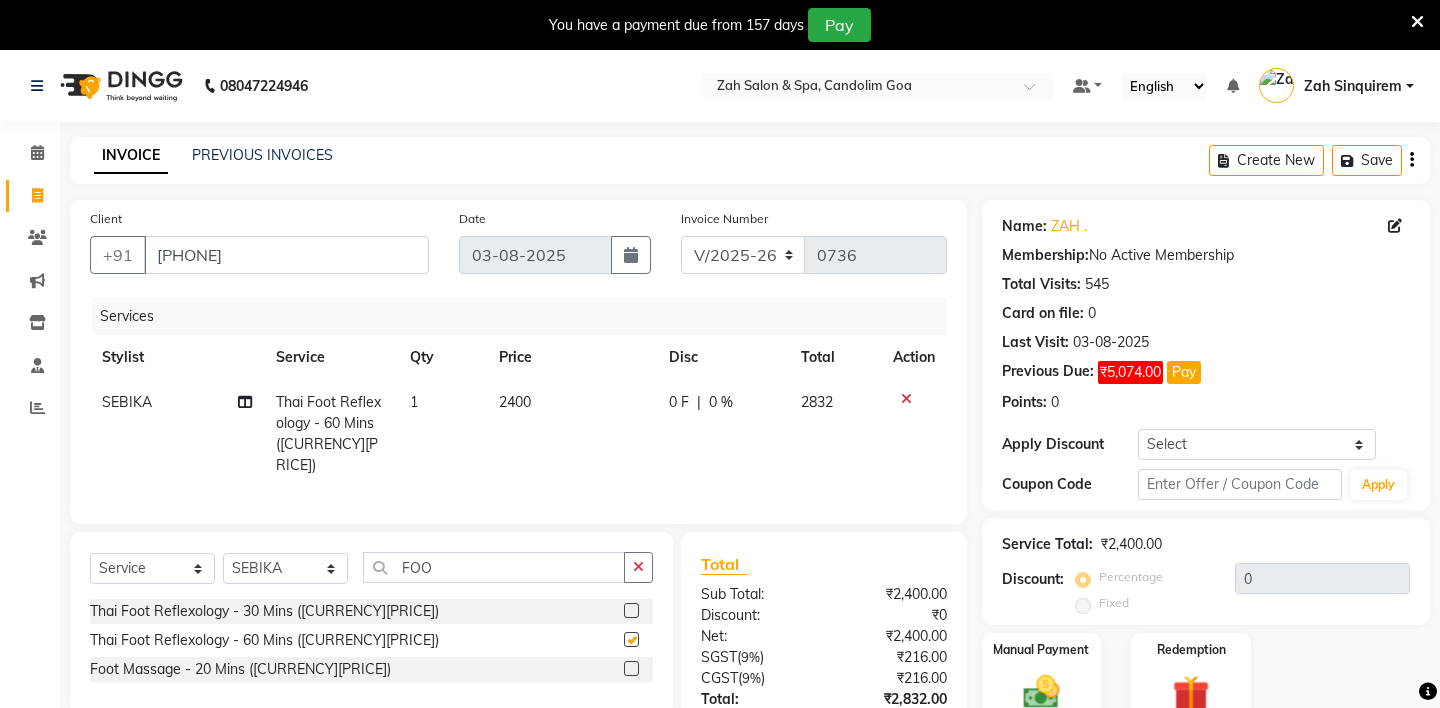 click 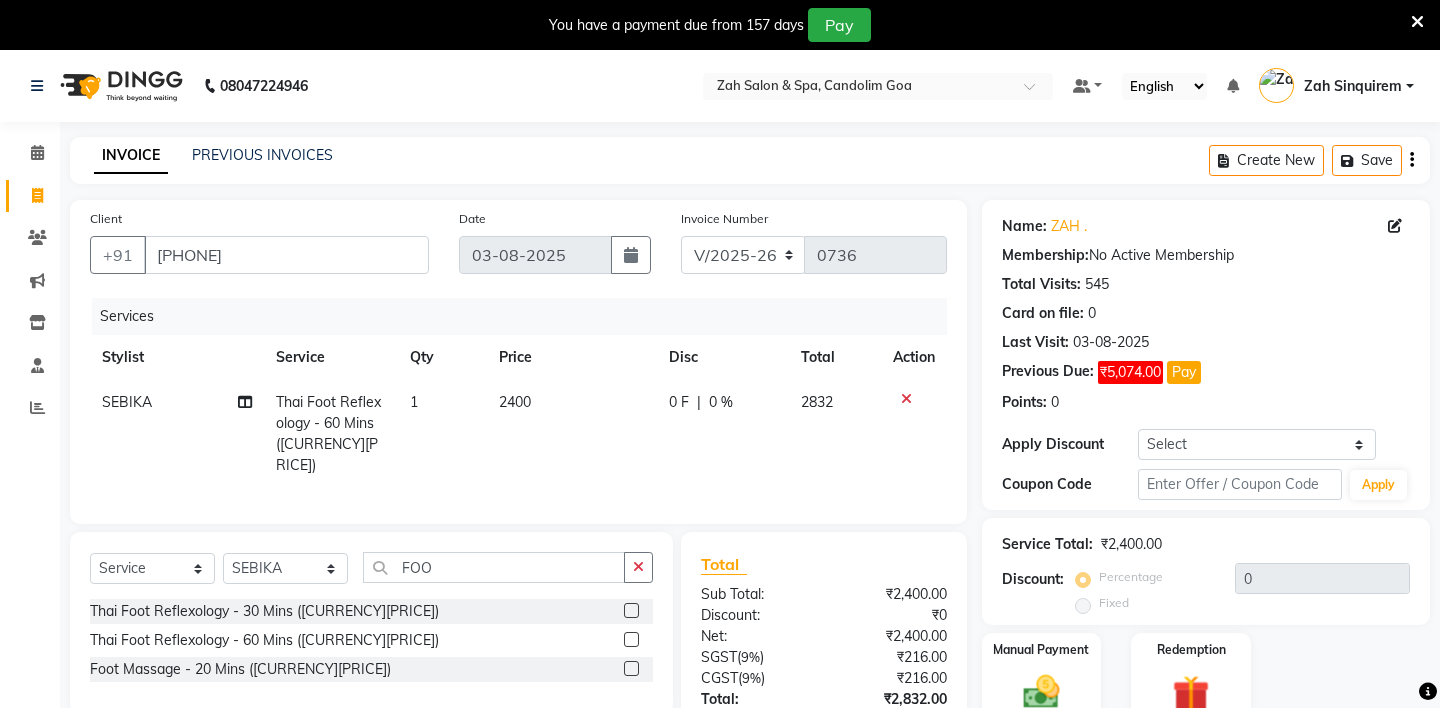 scroll, scrollTop: 142, scrollLeft: 0, axis: vertical 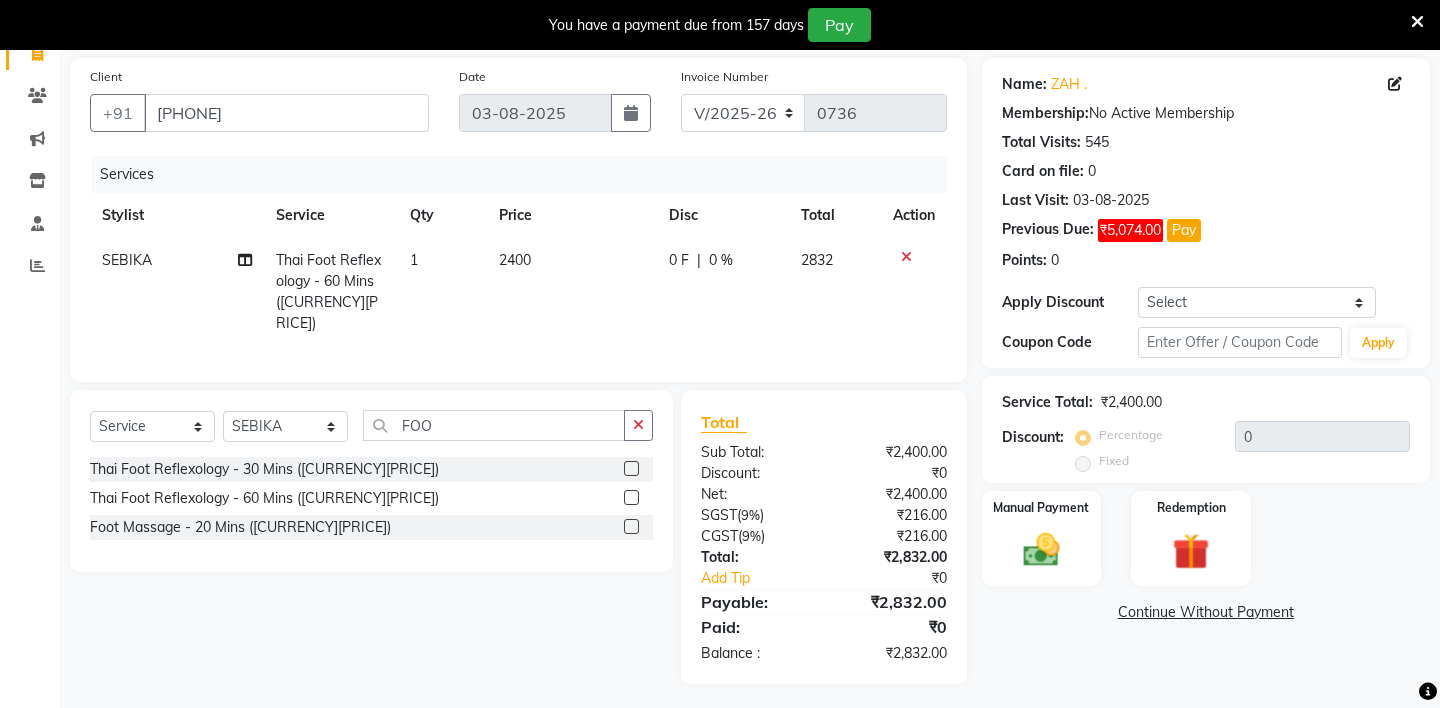 click 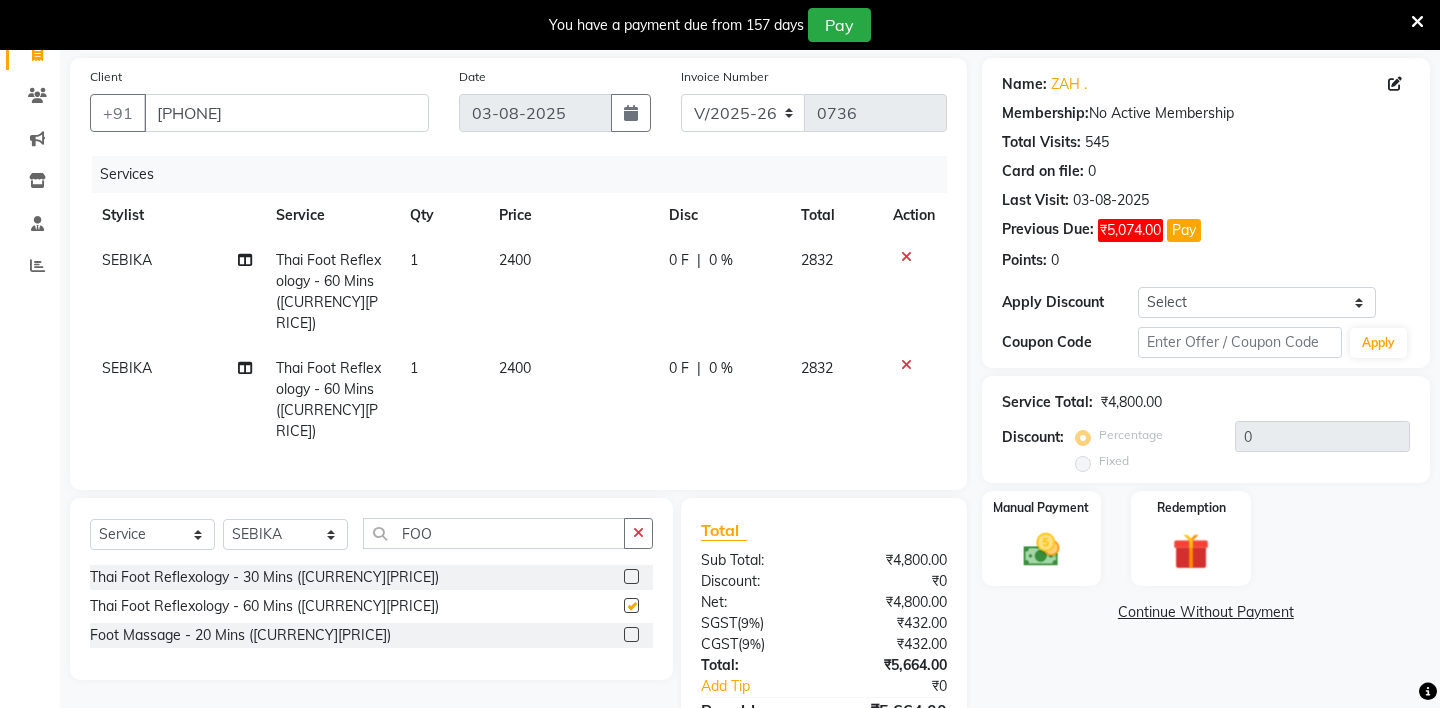 checkbox on "false" 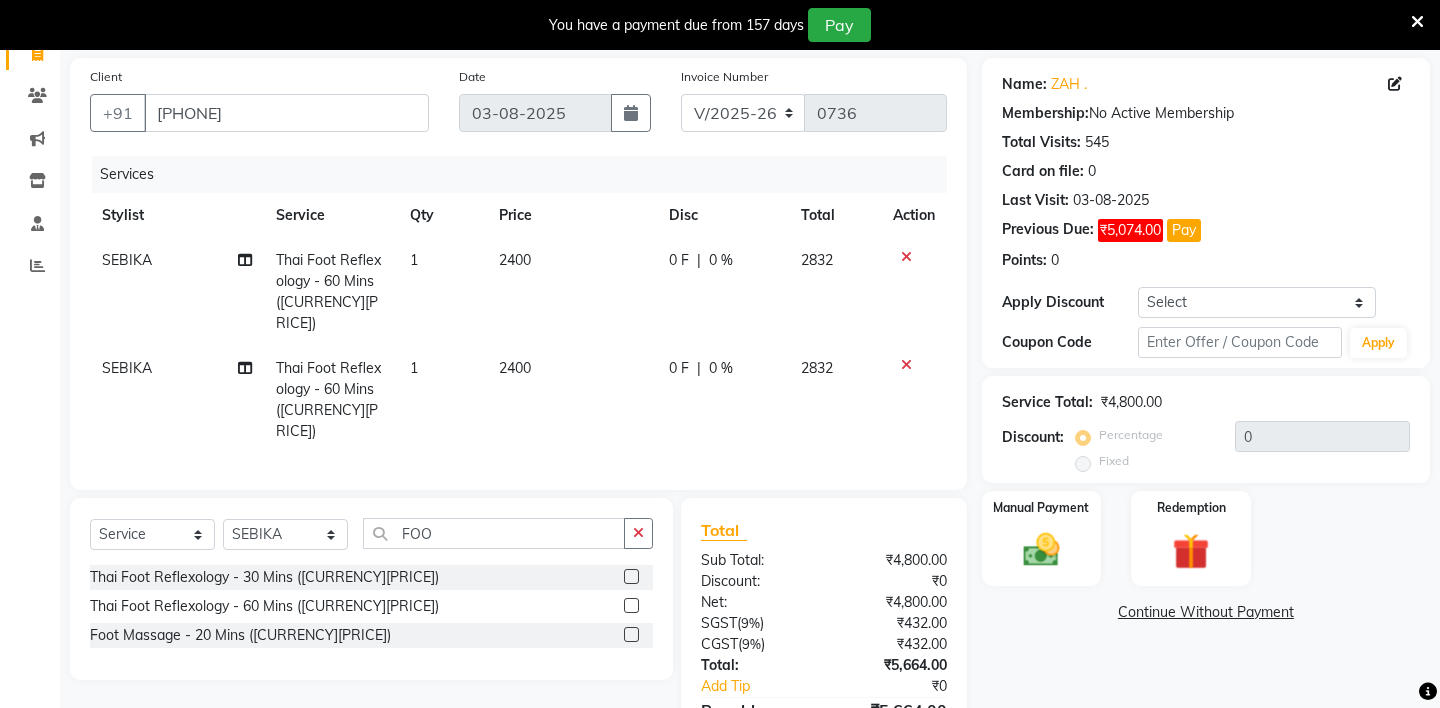 click on "SEBIKA" 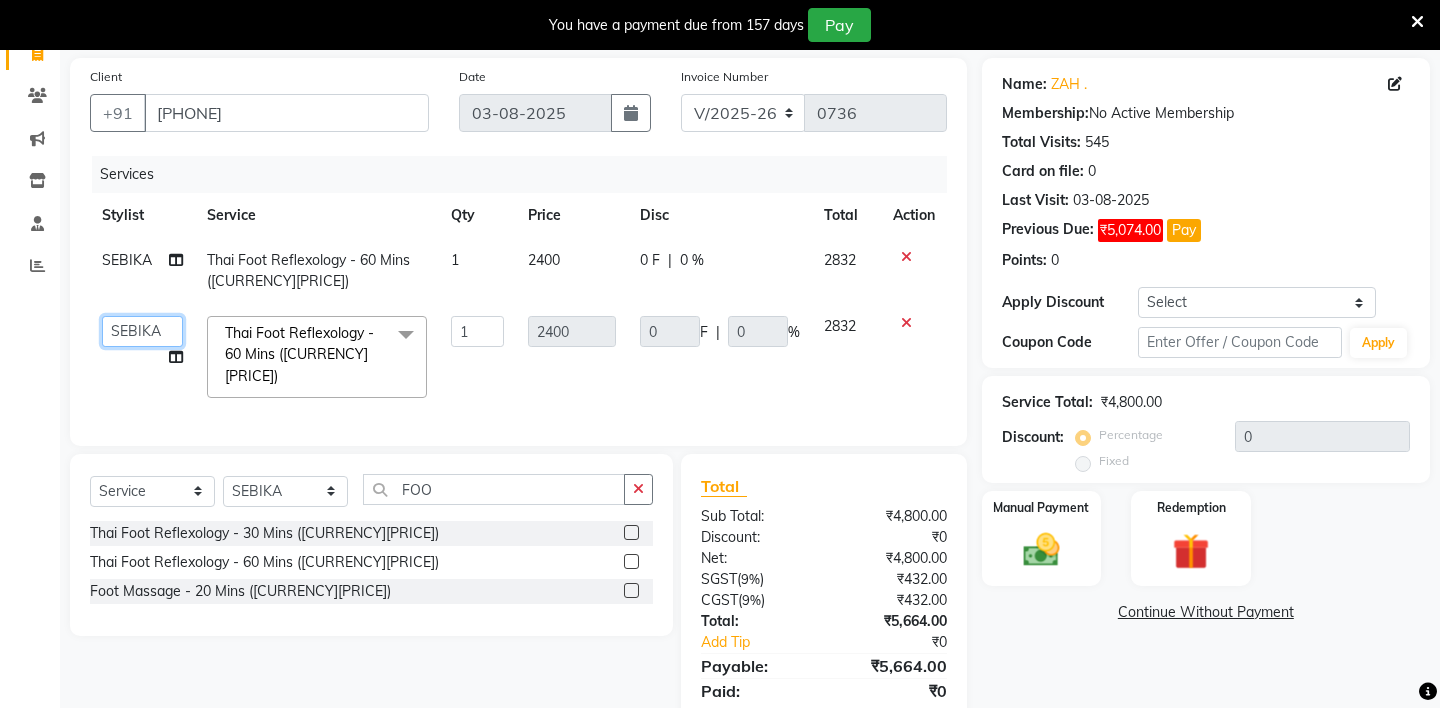click on "[FIRST] - ZAH BEAUTY RETAIL   APANG   APEM   ASIF   ITUNA   MANI   MERCY   MOMOI   NIUTOLI   SEBIKA   SHOM   SUMSUM   THANLIUM   VICTORIA" 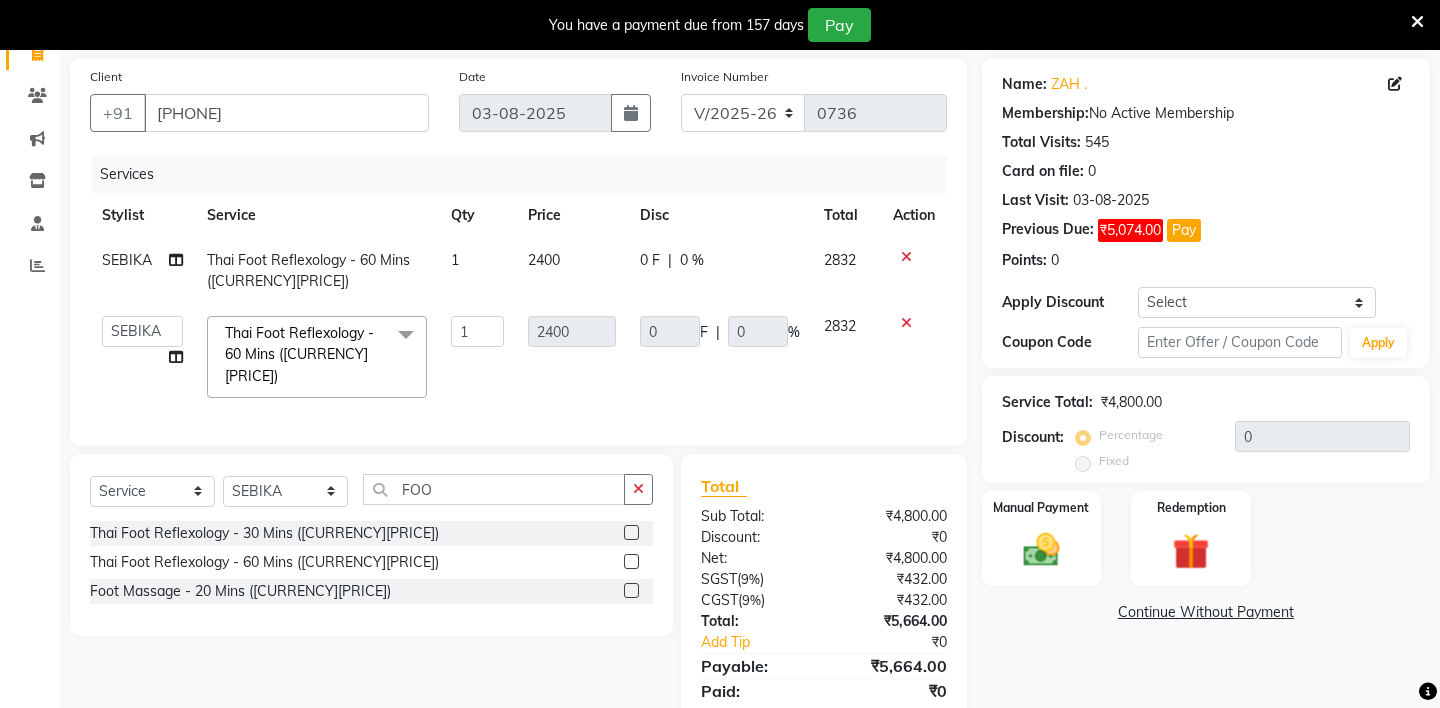 select on "[POSTAL CODE]" 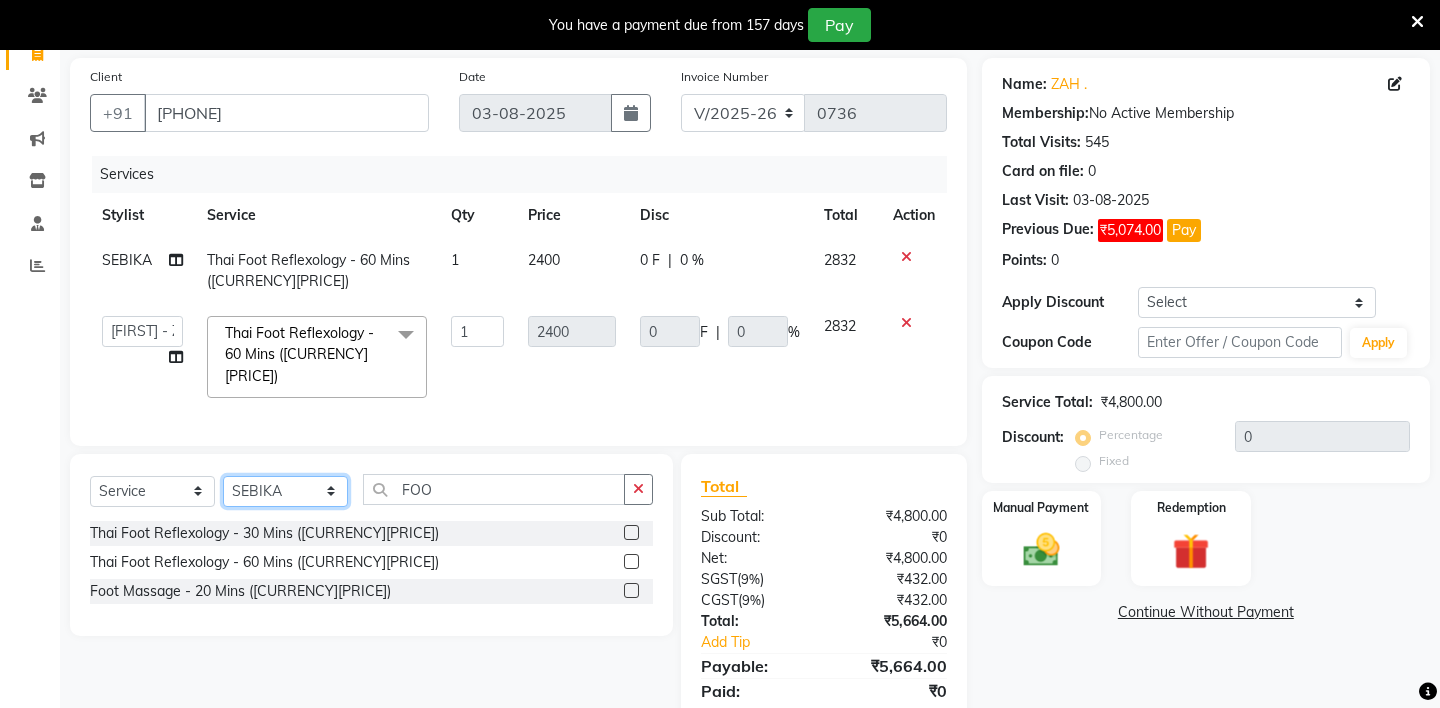 click on "Select Stylist [FIRST_NAME] - [BRAND_NAME] [BRAND_NAME] [BRAND_NAME] [BRAND_NAME] [BRAND_NAME] [BRAND_NAME] [BRAND_NAME] [BRAND_NAME] [BRAND_NAME] [BRAND_NAME] [BRAND_NAME] [BRAND_NAME]" 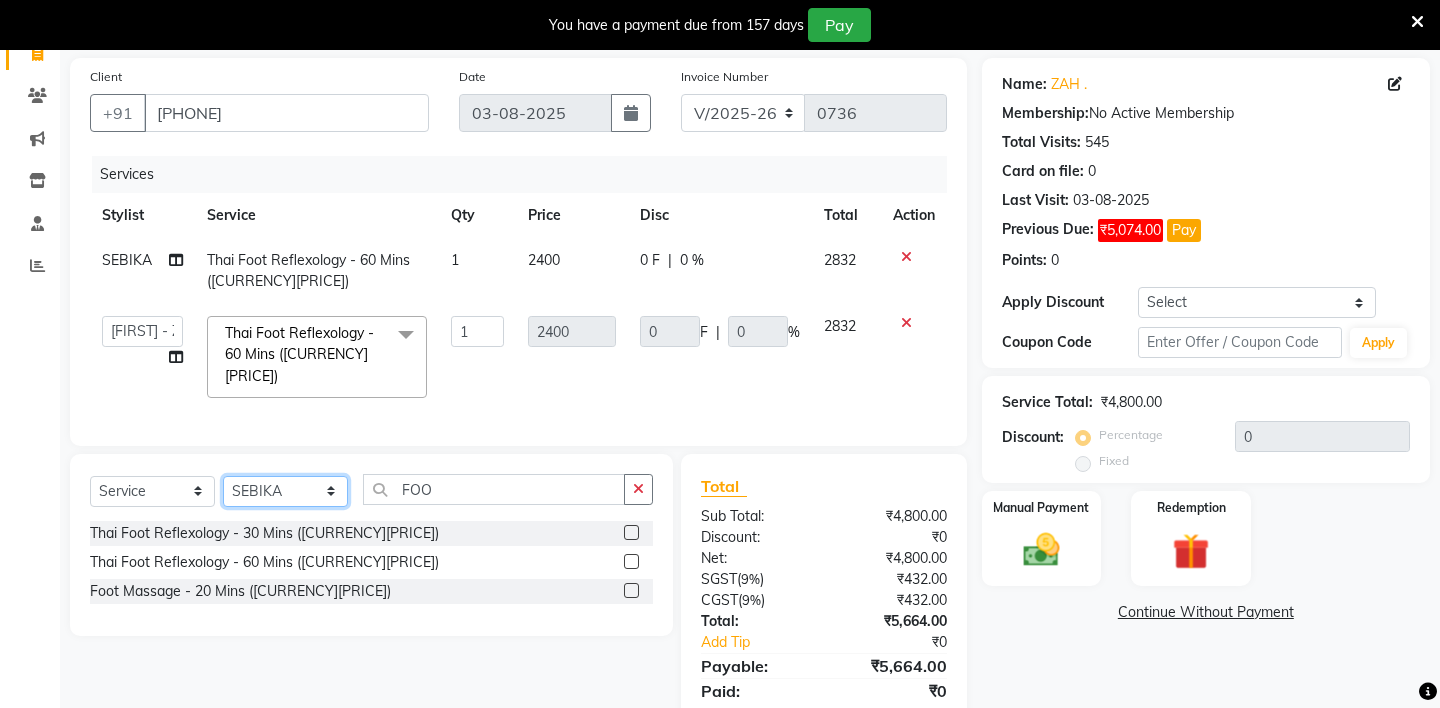 select on "[NUMBER]" 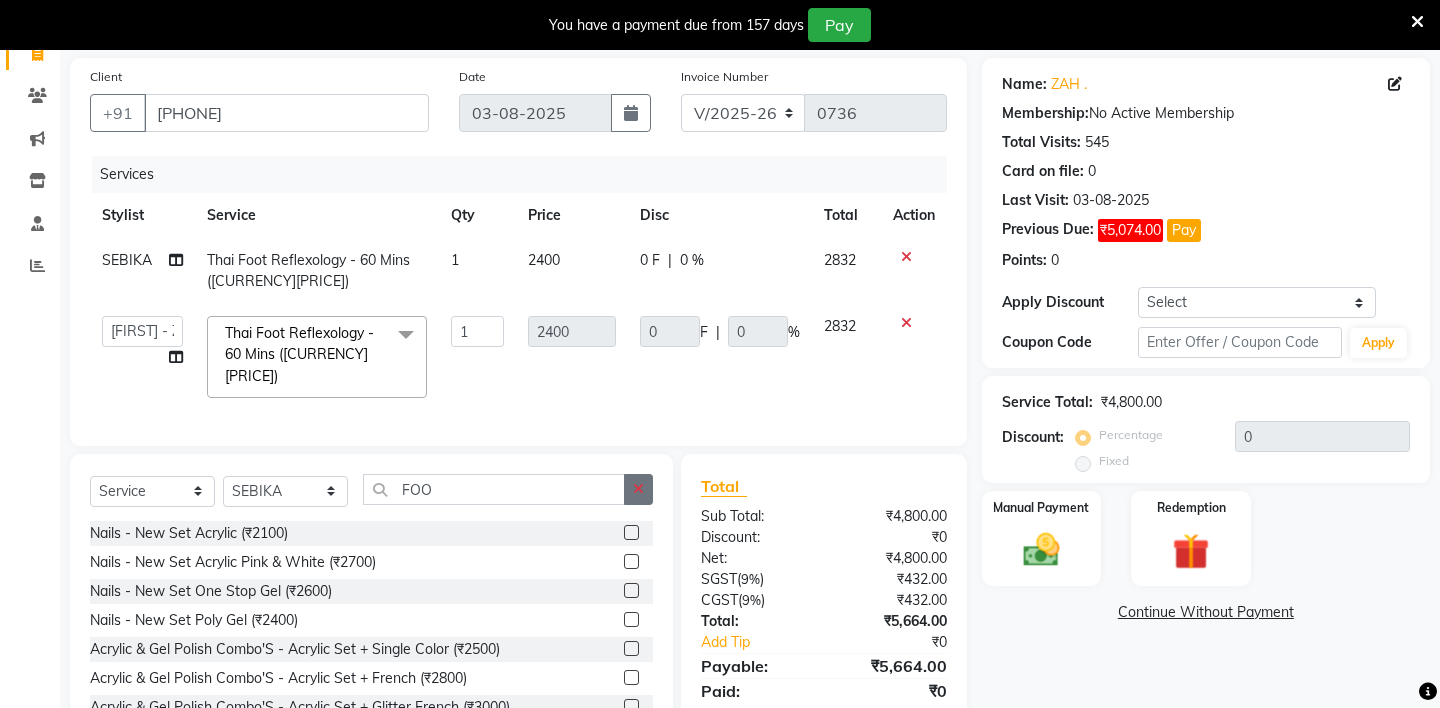 click 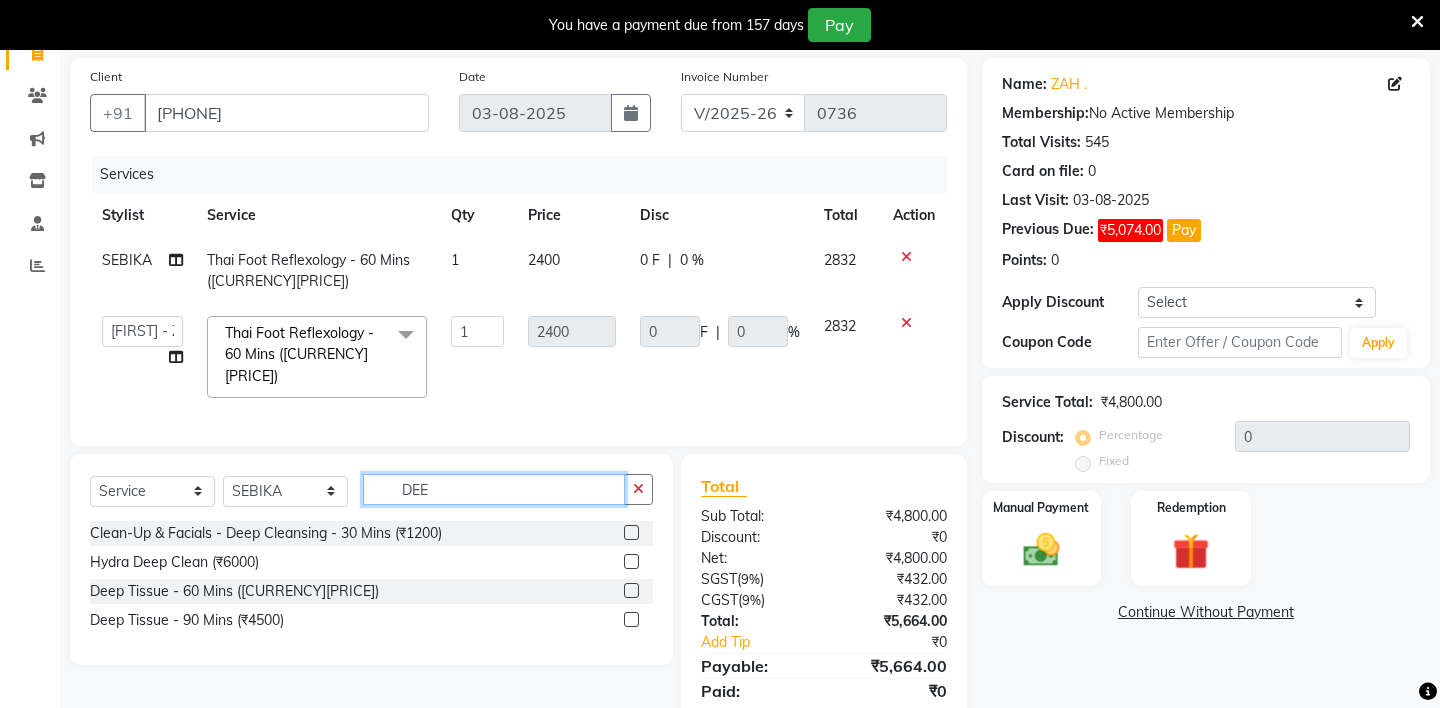 type on "DEE" 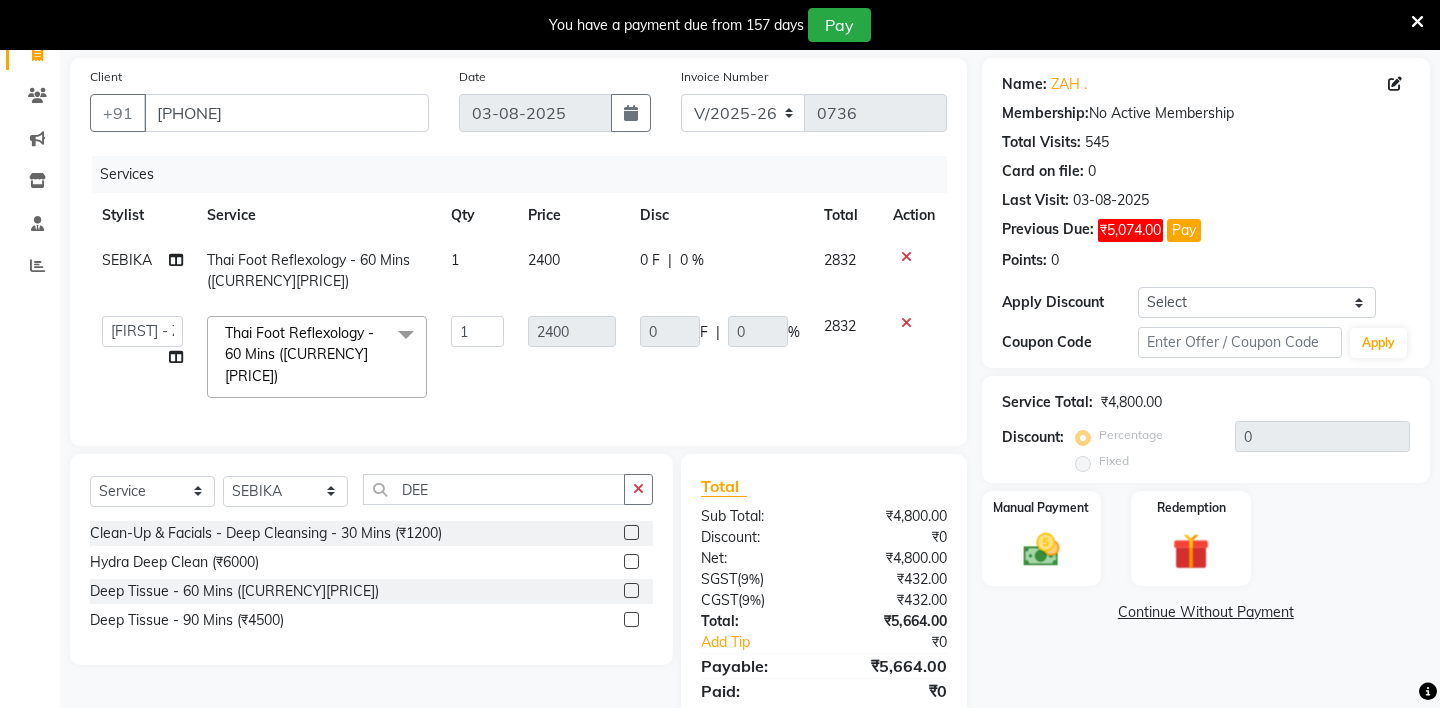 click 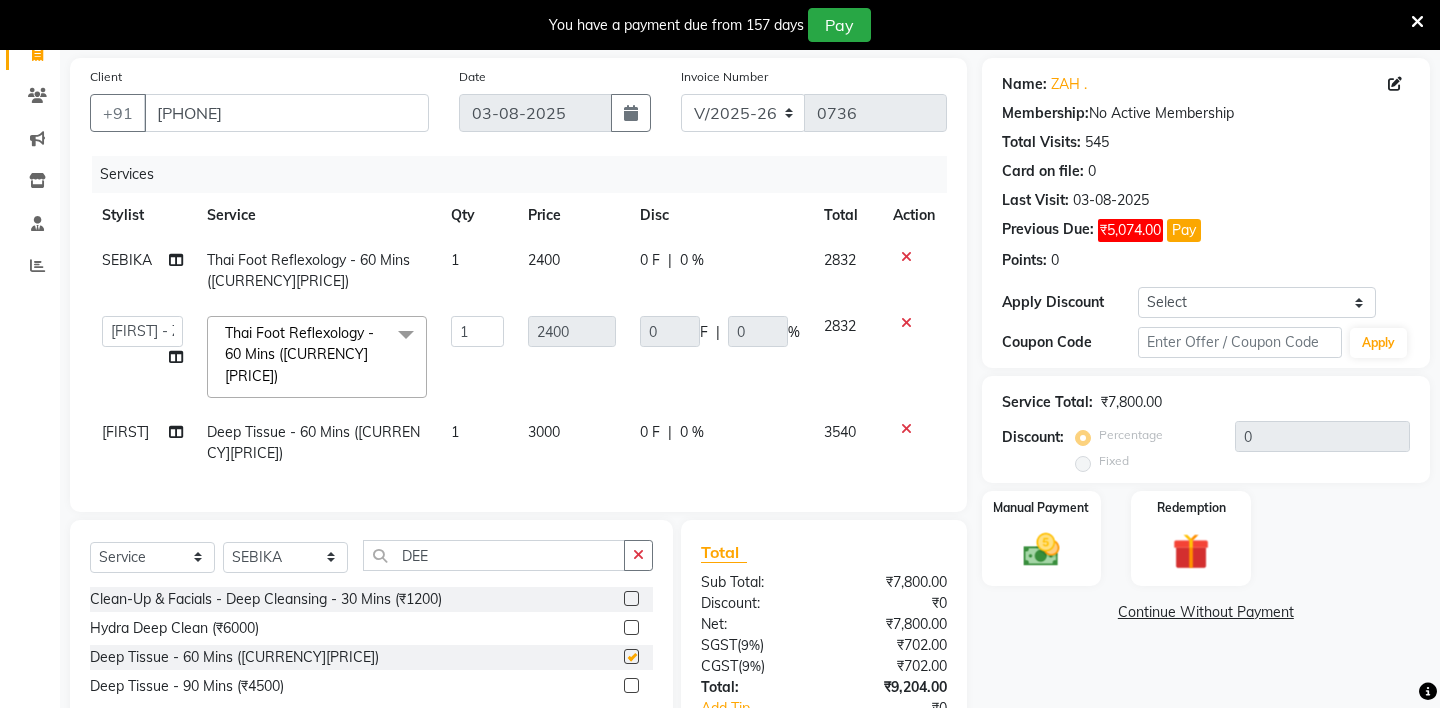 checkbox on "false" 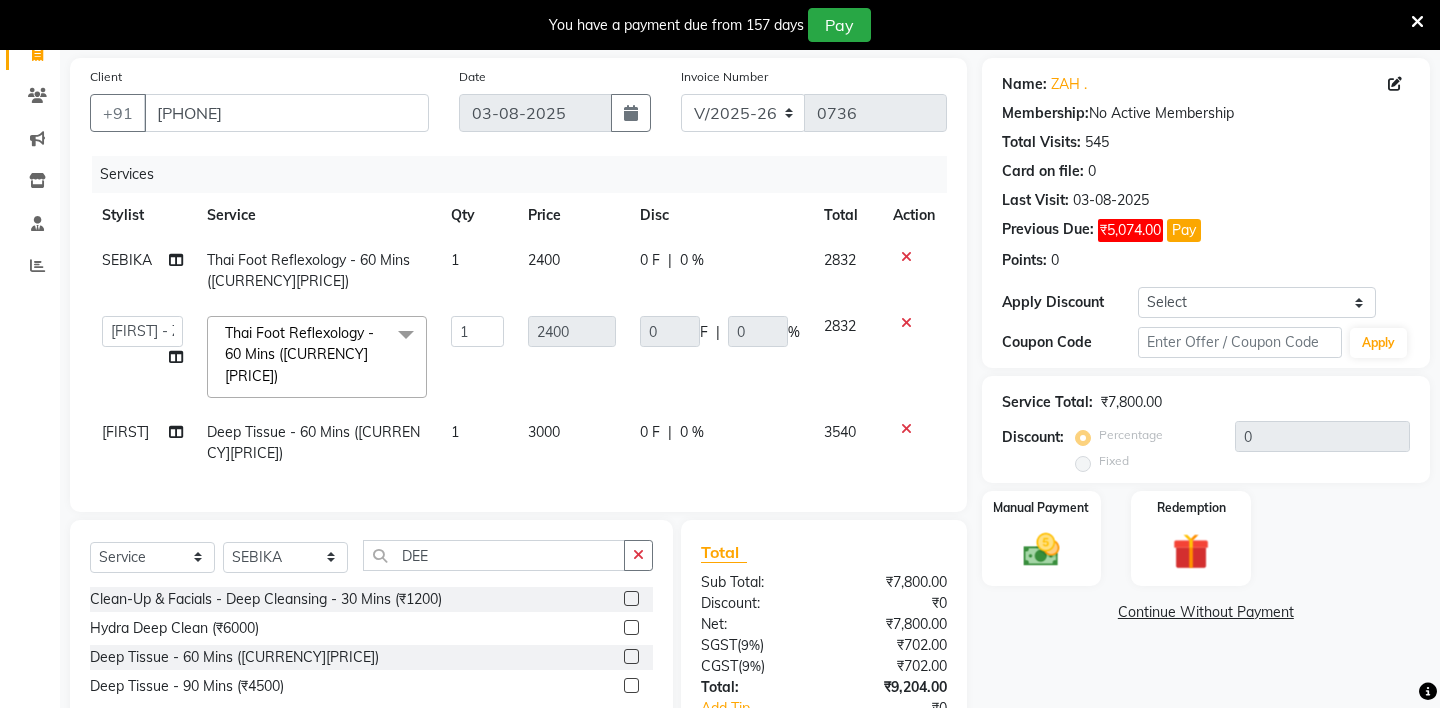 scroll, scrollTop: 236, scrollLeft: 0, axis: vertical 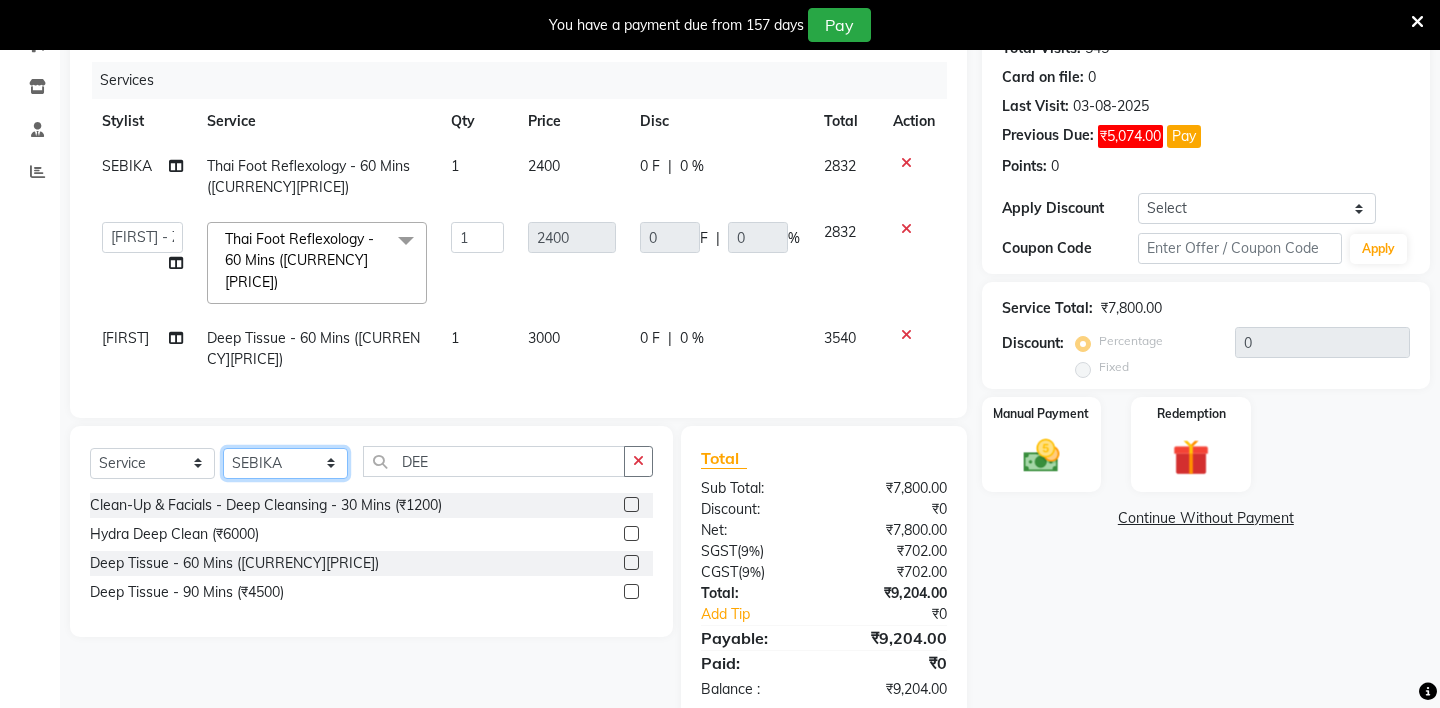 click on "Select Stylist [FIRST_NAME] - [BRAND_NAME] [BRAND_NAME] [BRAND_NAME] [BRAND_NAME] [BRAND_NAME] [BRAND_NAME] [BRAND_NAME] [BRAND_NAME] [BRAND_NAME] [BRAND_NAME] [BRAND_NAME] [BRAND_NAME]" 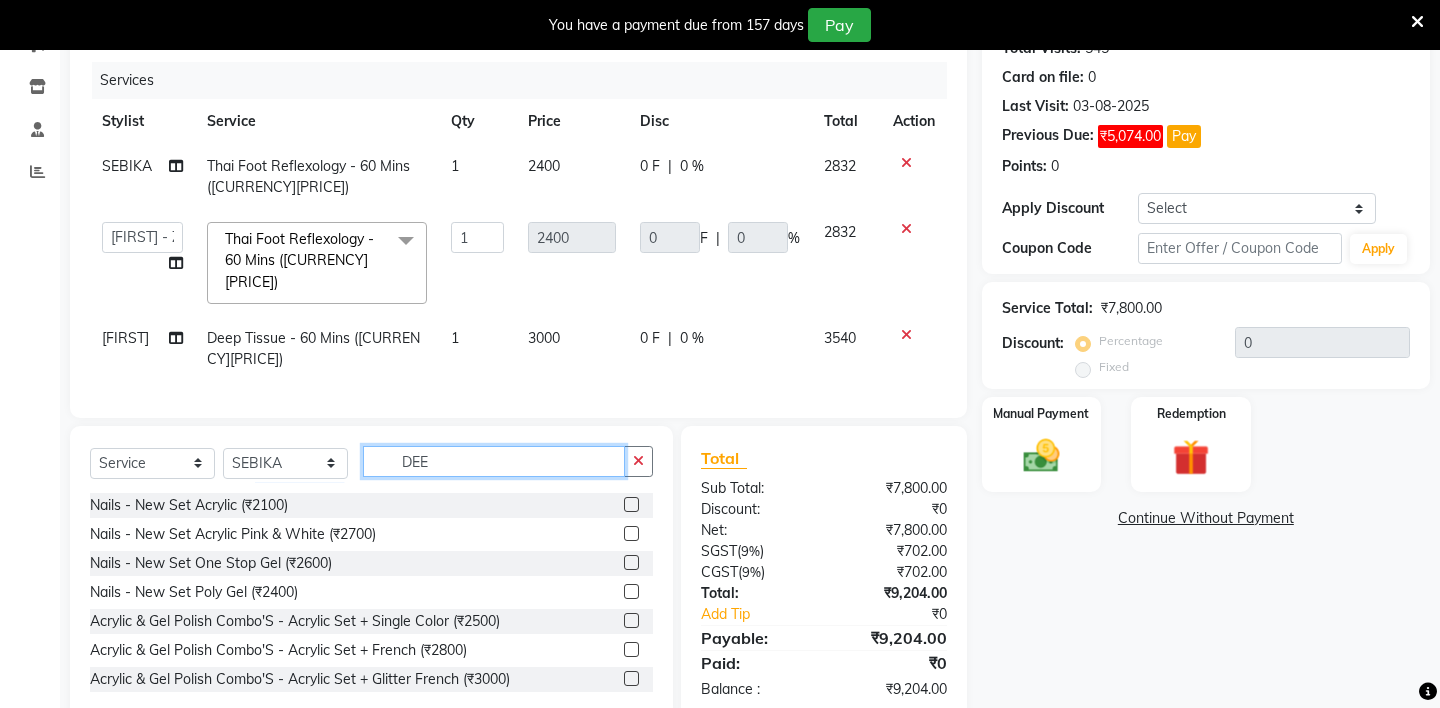 click on "DEE" 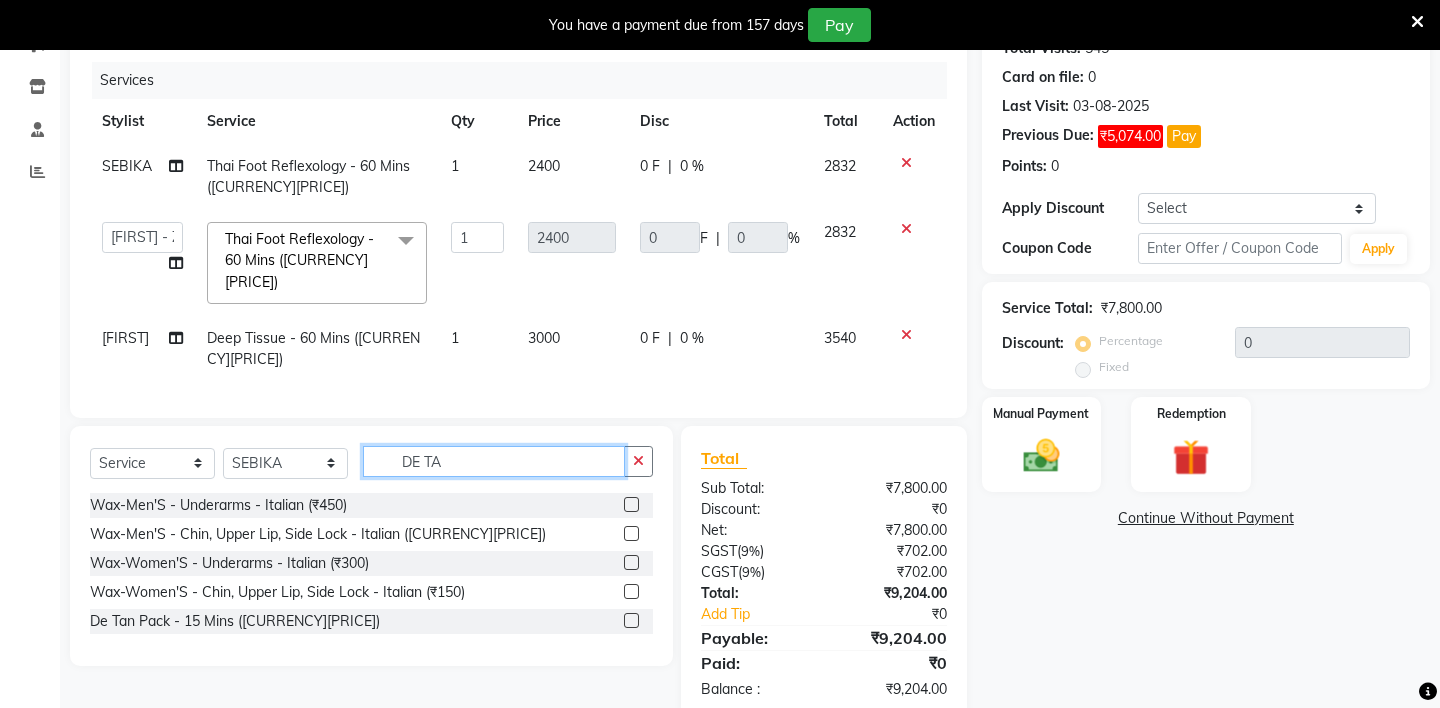 type on "DE TA" 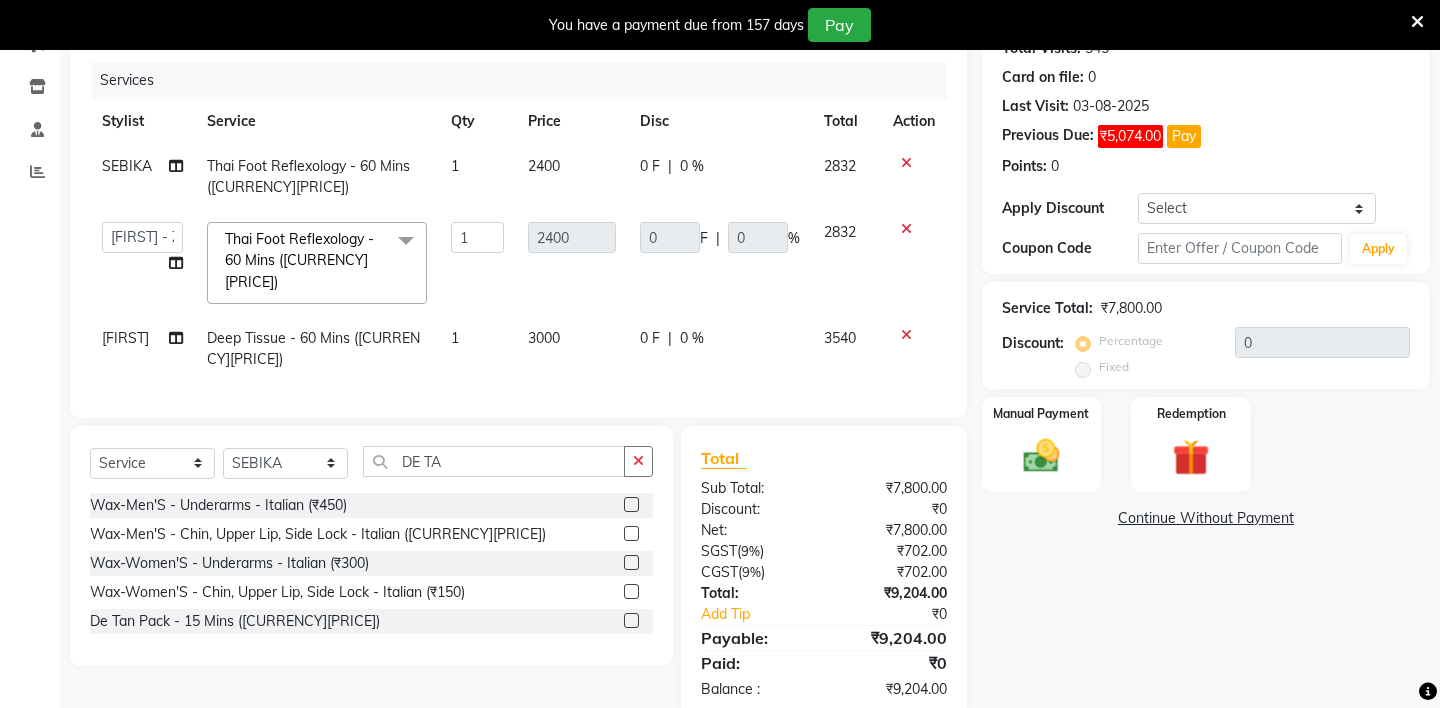 click 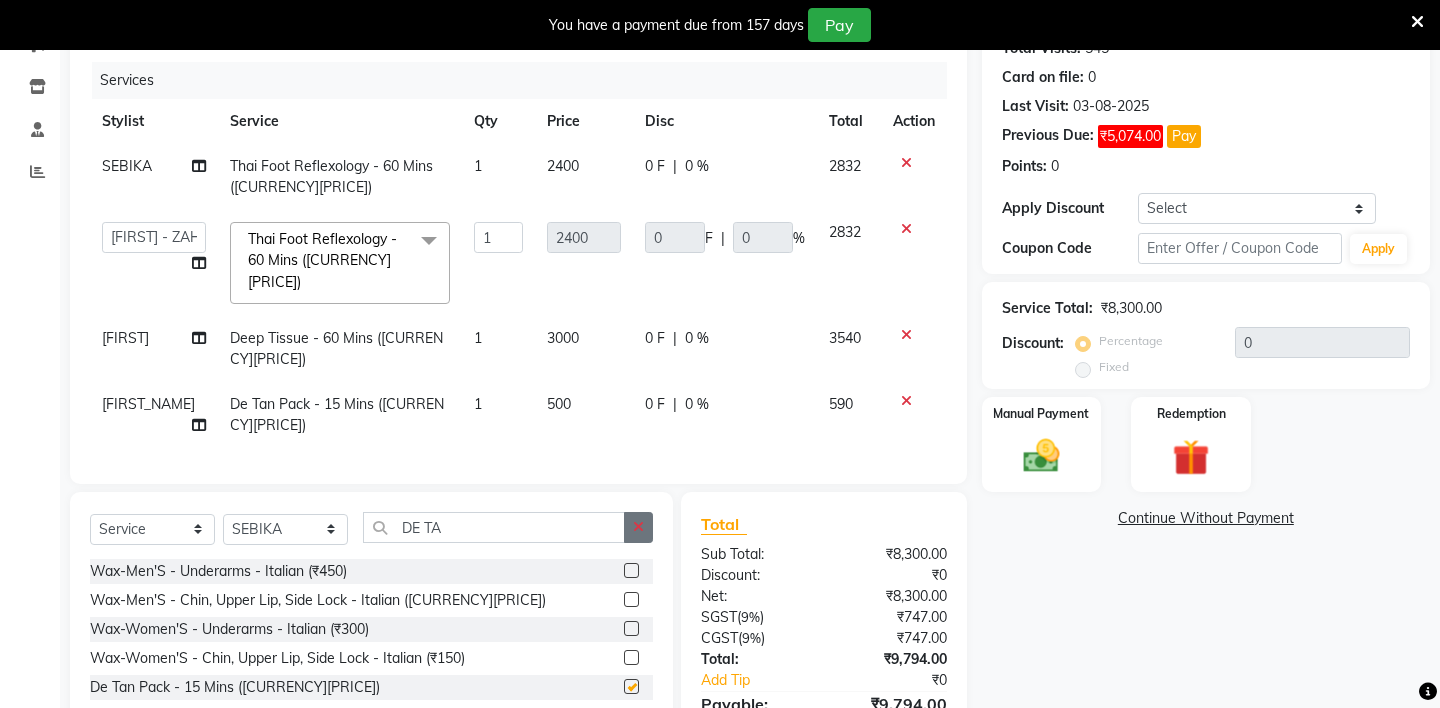 checkbox on "false" 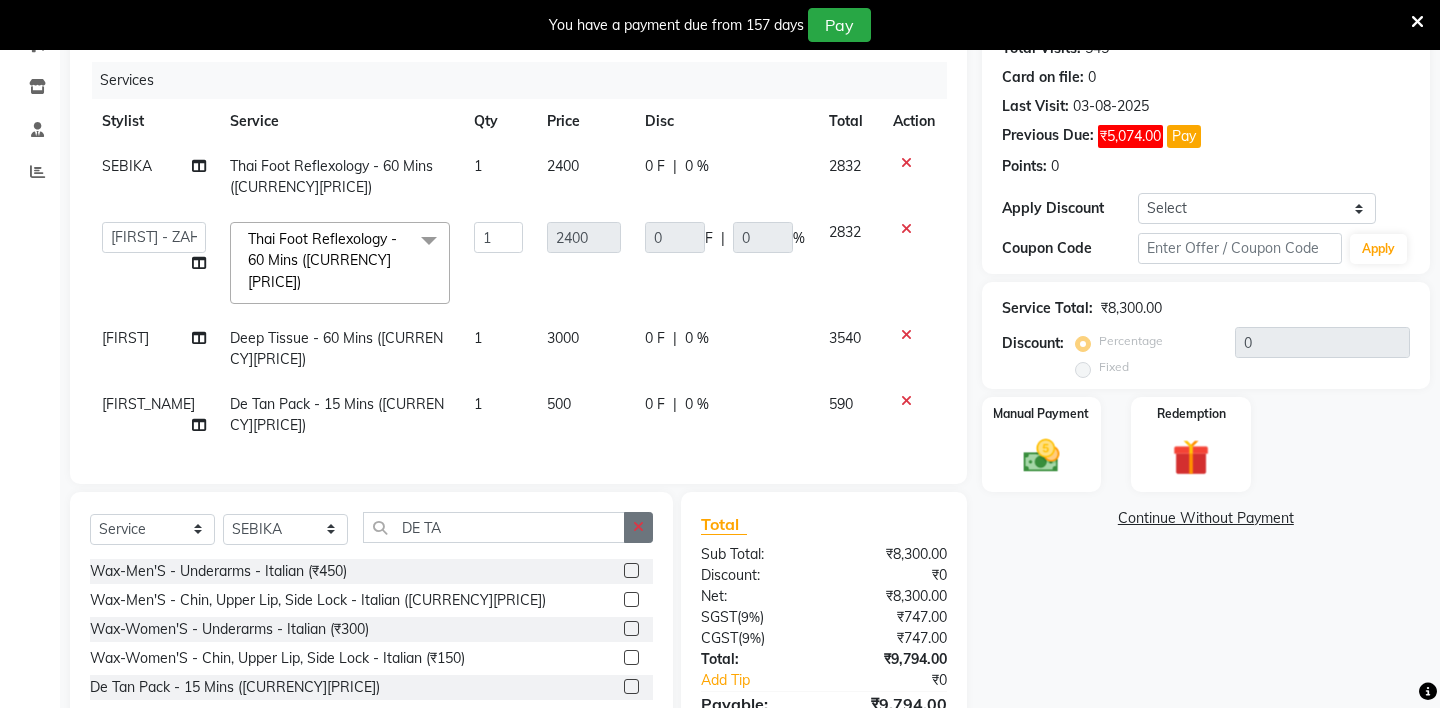 click 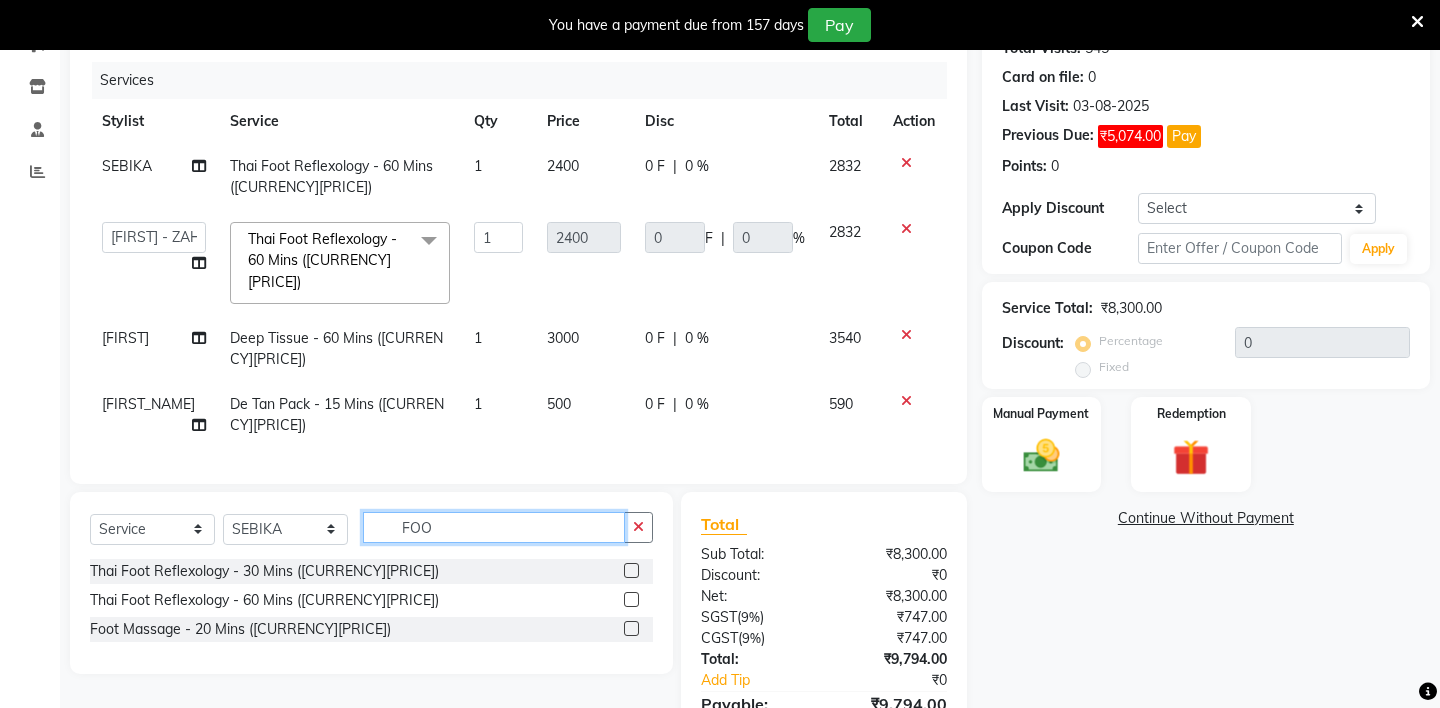 type on "FOO" 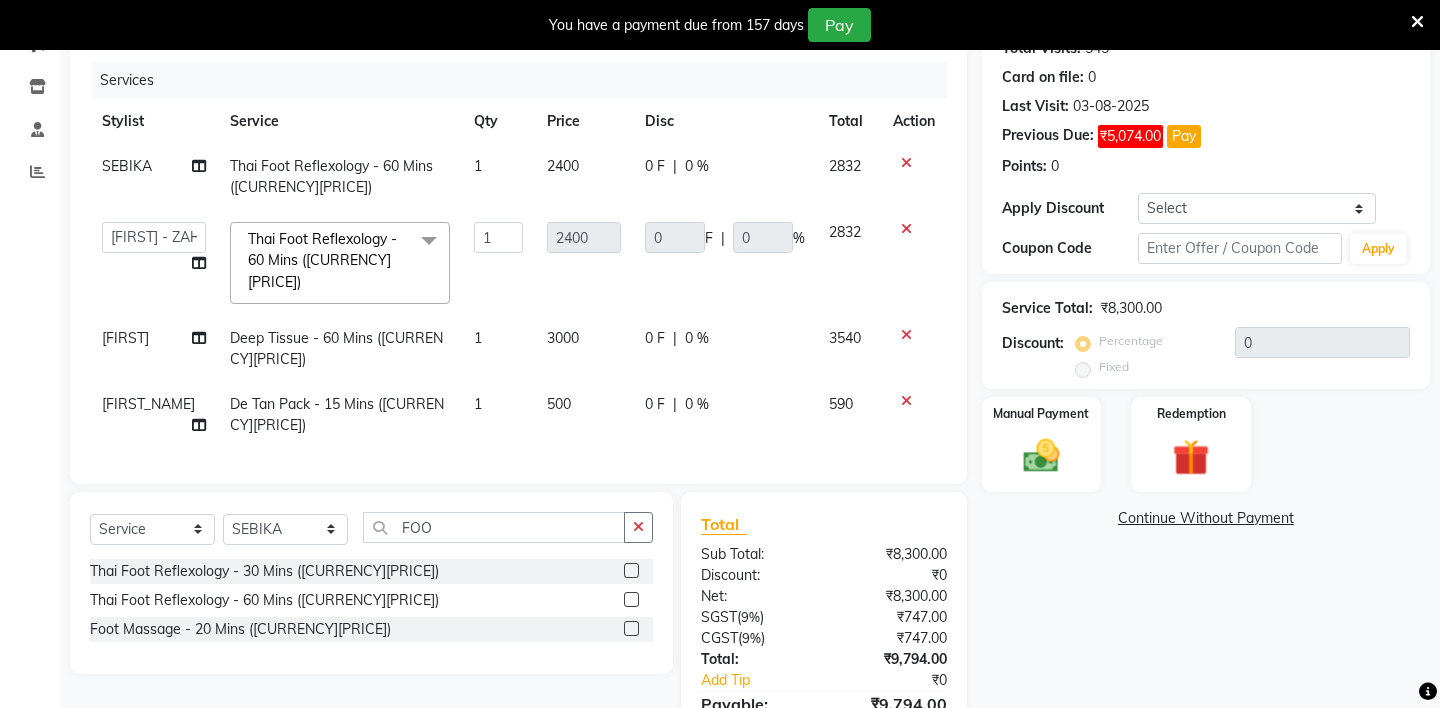 click 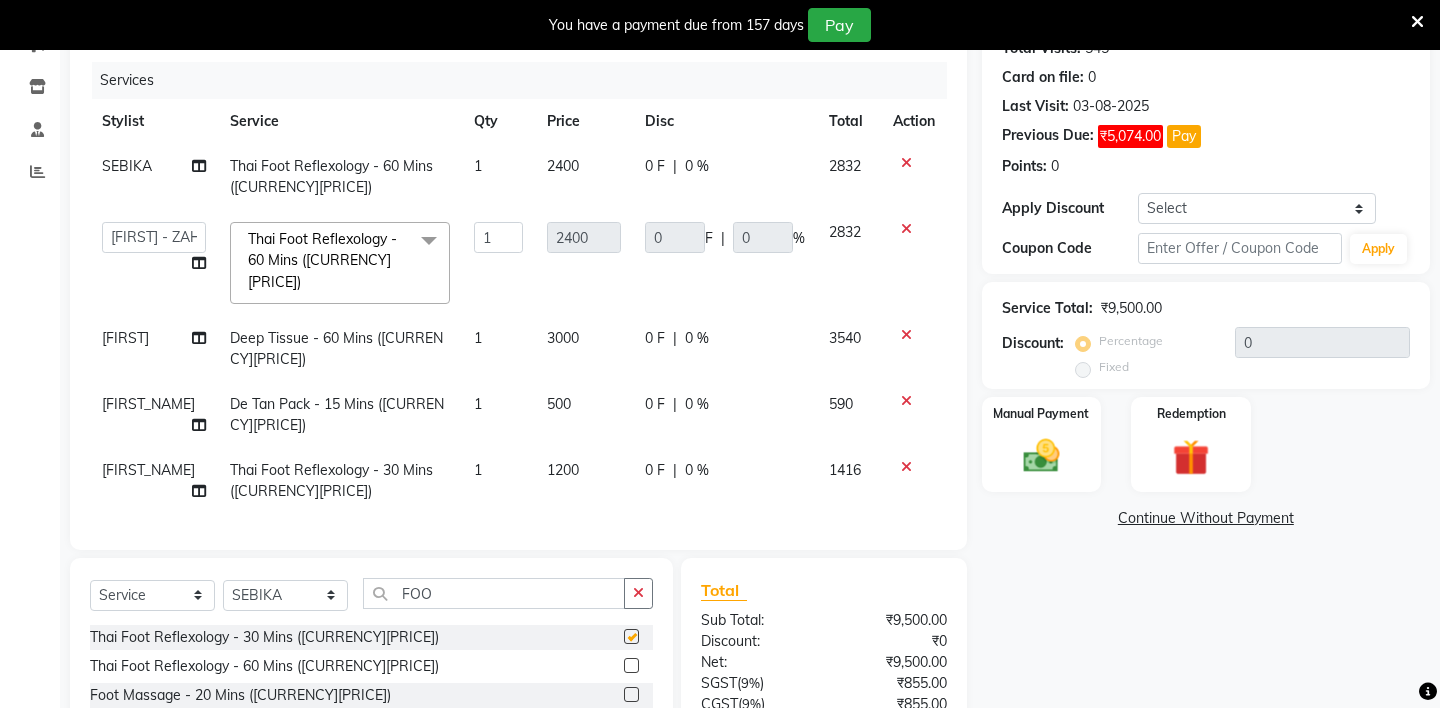 checkbox on "false" 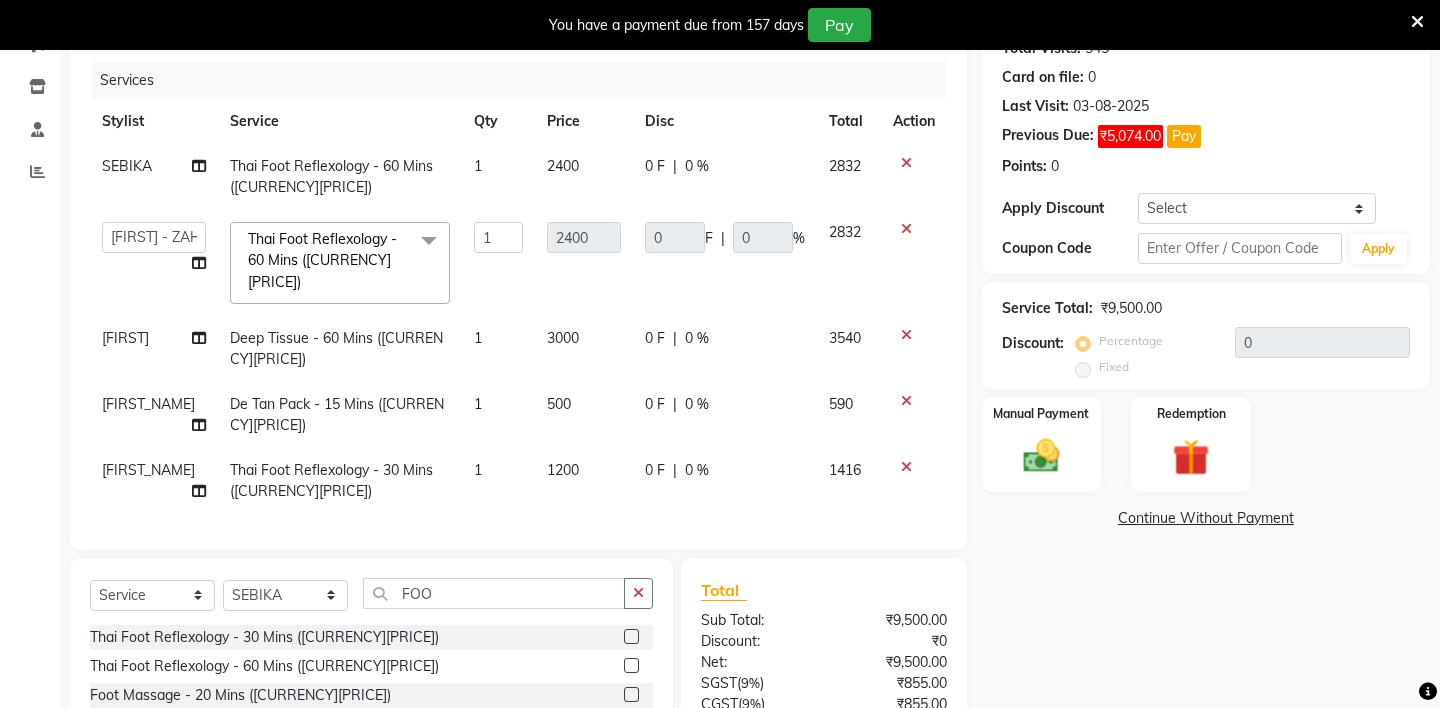 scroll, scrollTop: 347, scrollLeft: 0, axis: vertical 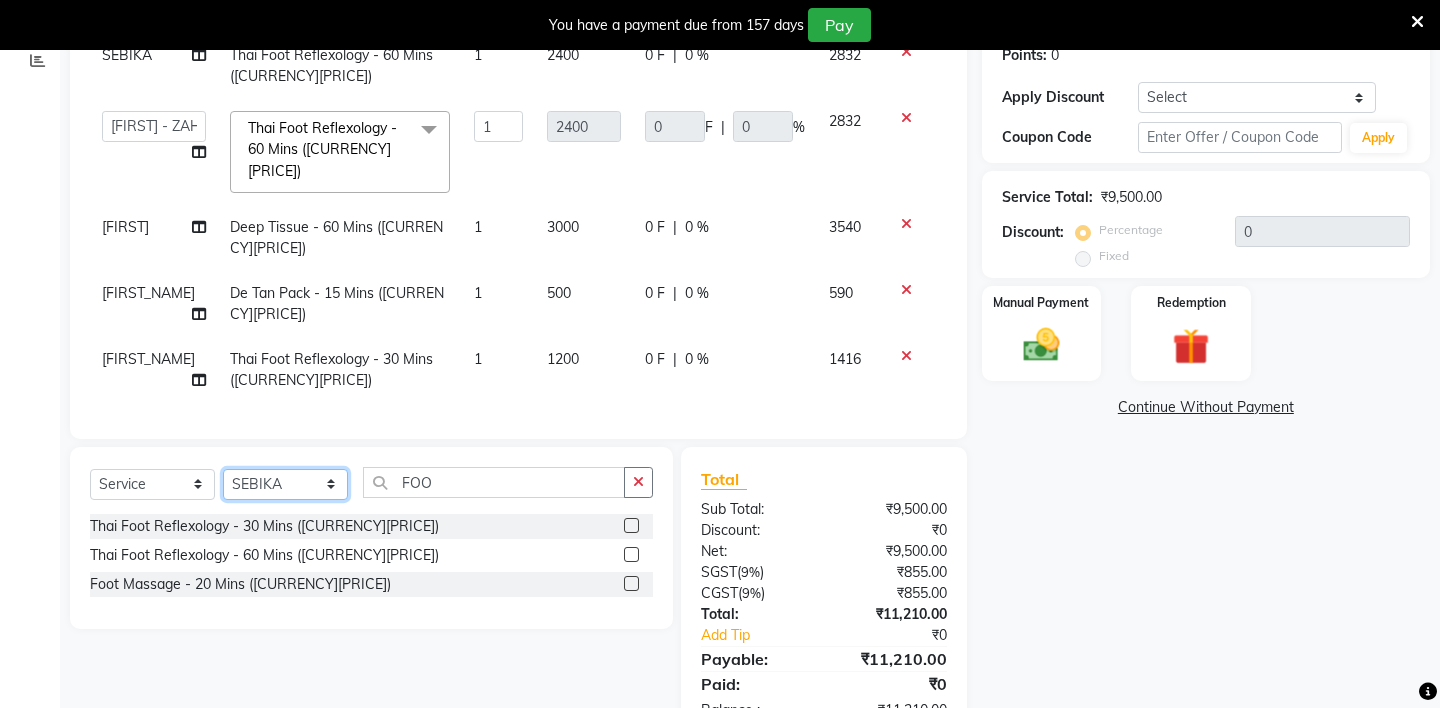 click on "Select Stylist [FIRST_NAME] - [BRAND_NAME] [BRAND_NAME] [BRAND_NAME] [BRAND_NAME] [BRAND_NAME] [BRAND_NAME] [BRAND_NAME] [BRAND_NAME] [BRAND_NAME] [BRAND_NAME] [BRAND_NAME] [BRAND_NAME]" 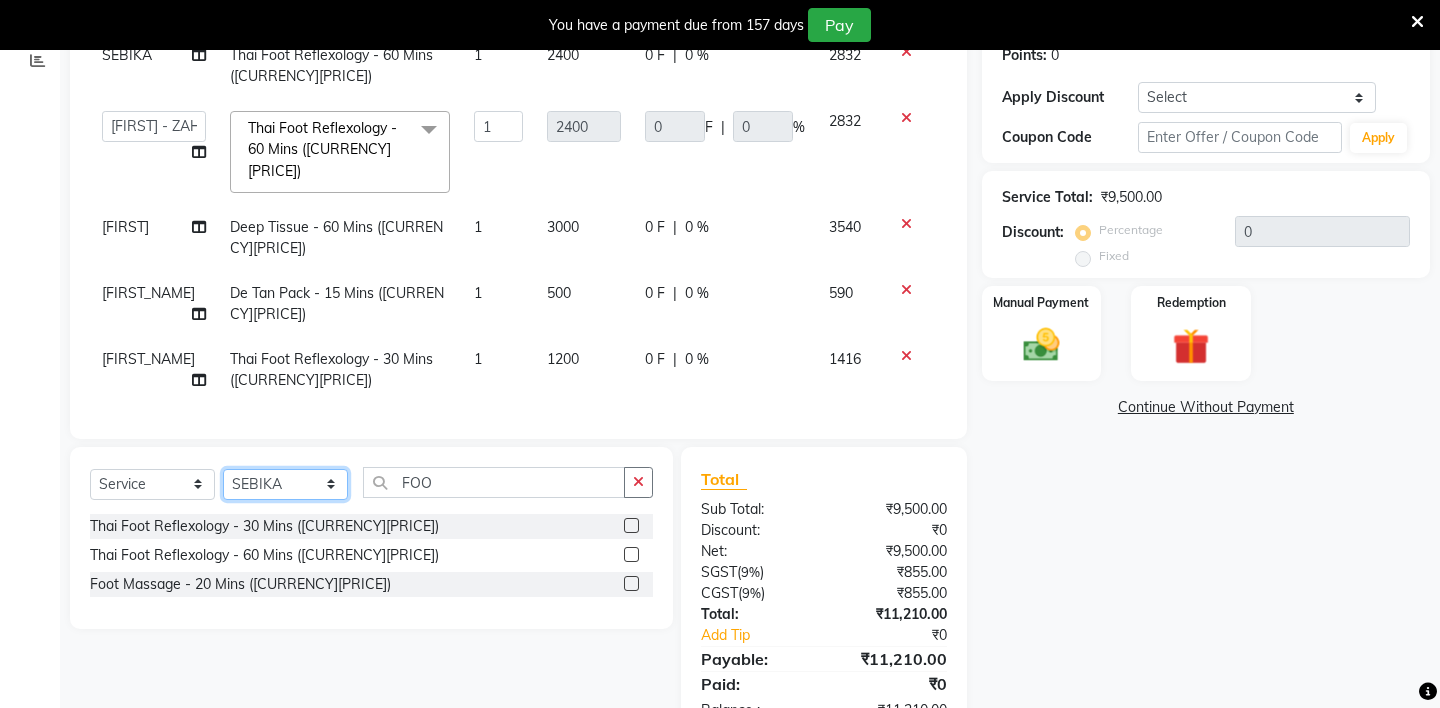 select on "[POSTAL CODE]" 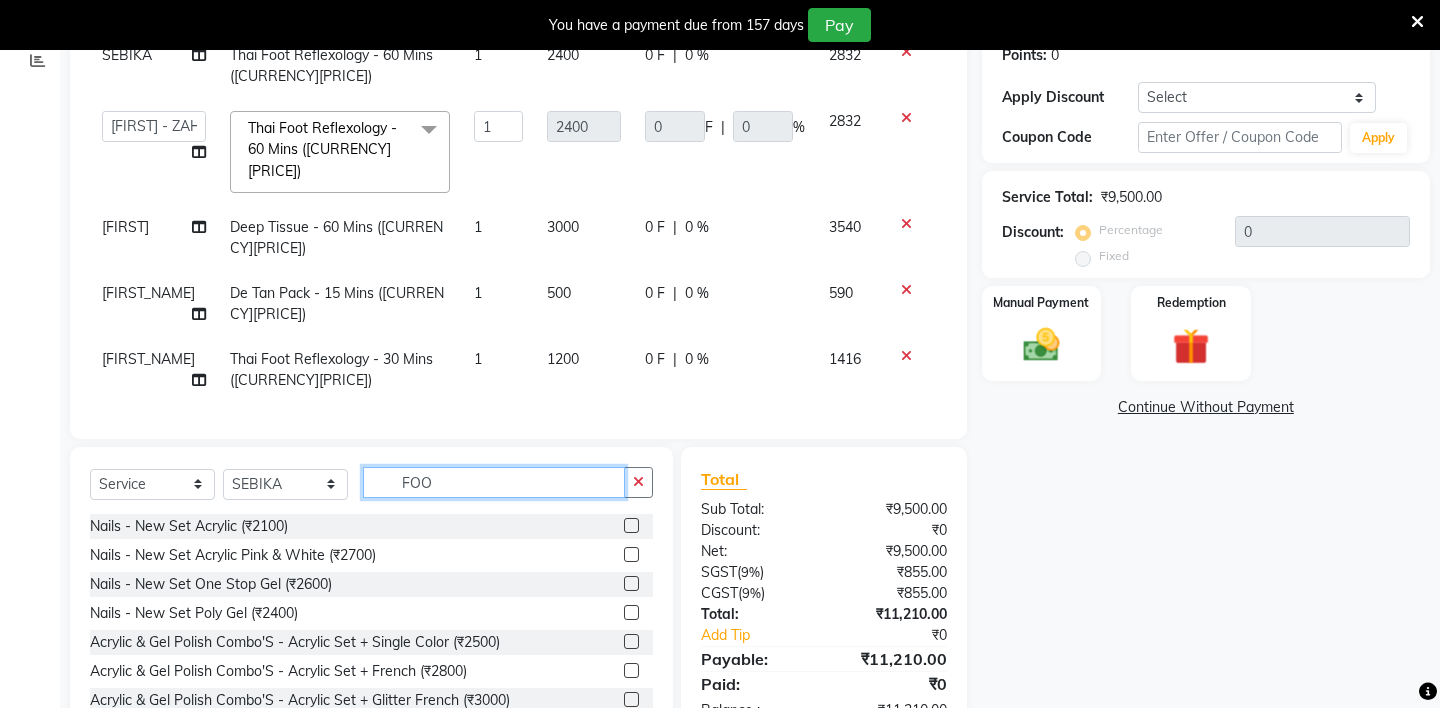 click on "FOO" 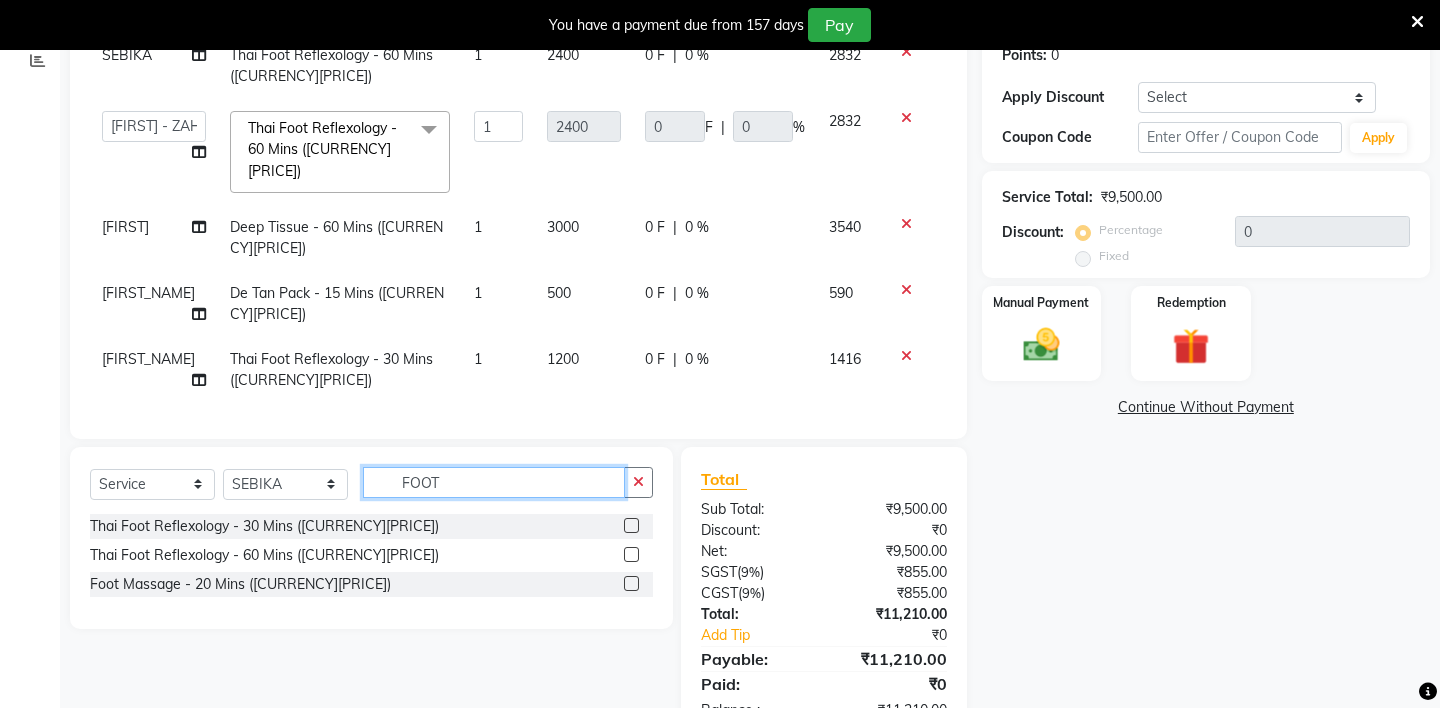 type on "FOOT" 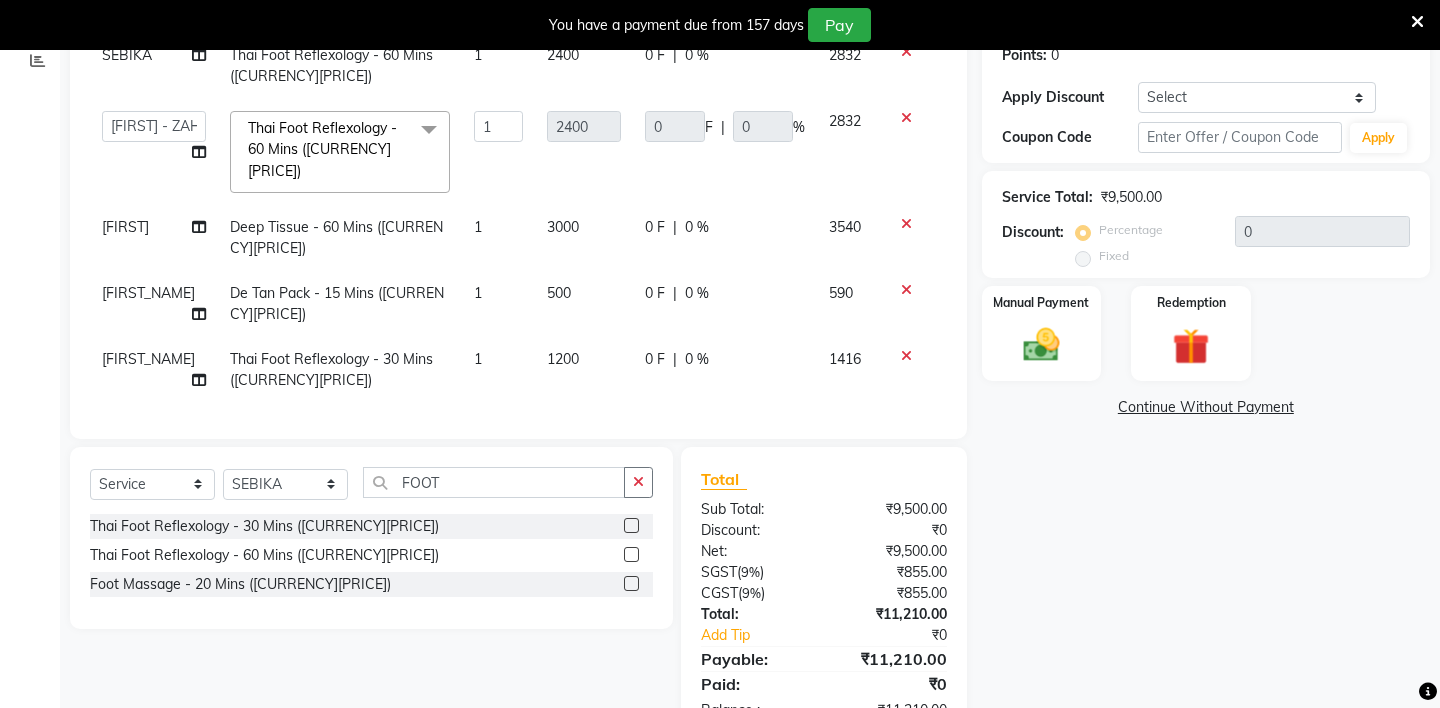 click 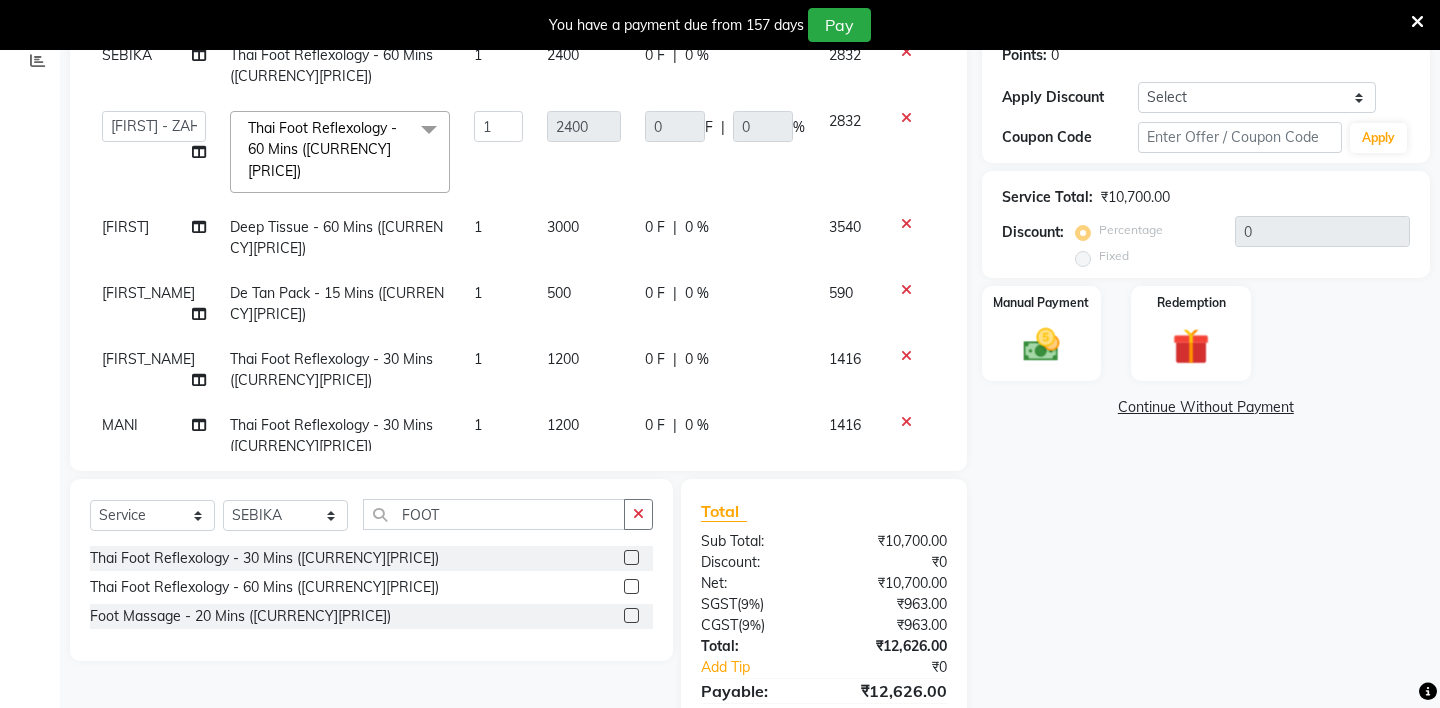click 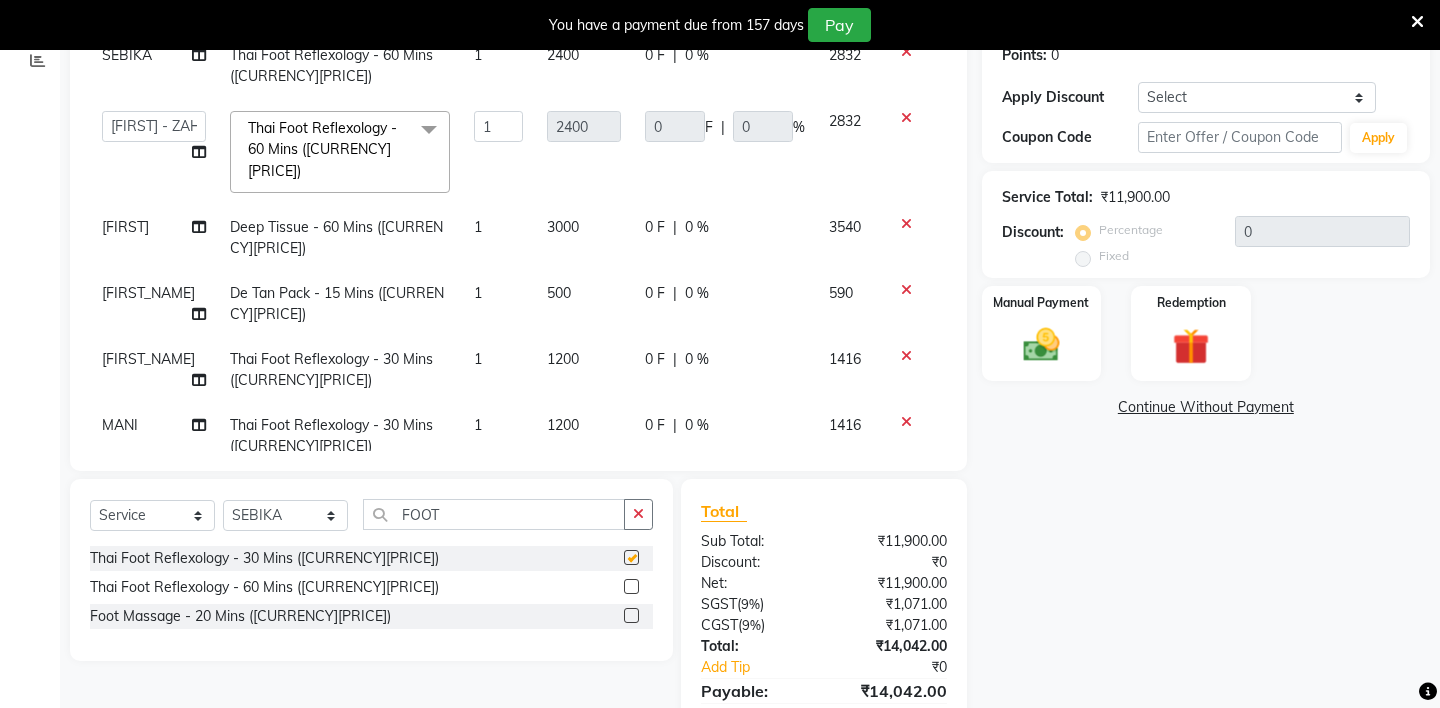 checkbox on "false" 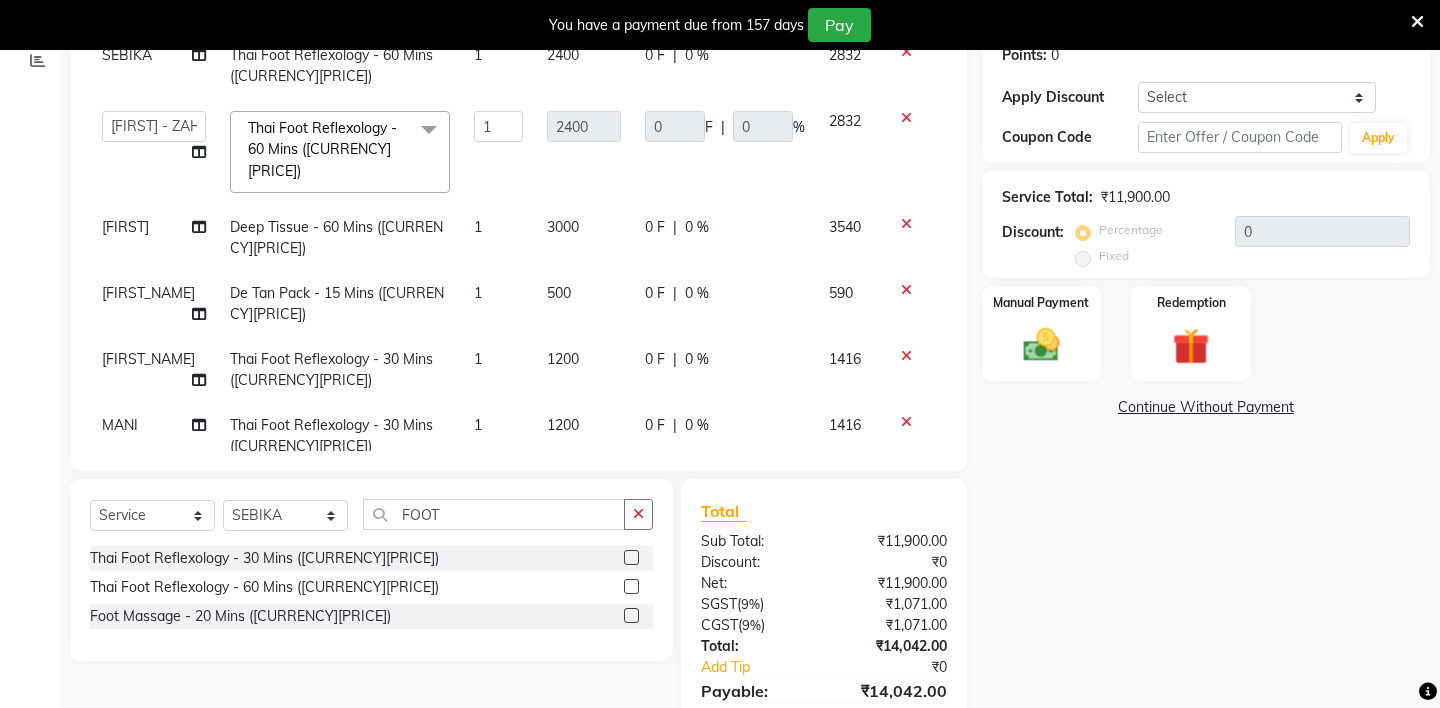 scroll, scrollTop: 37, scrollLeft: 0, axis: vertical 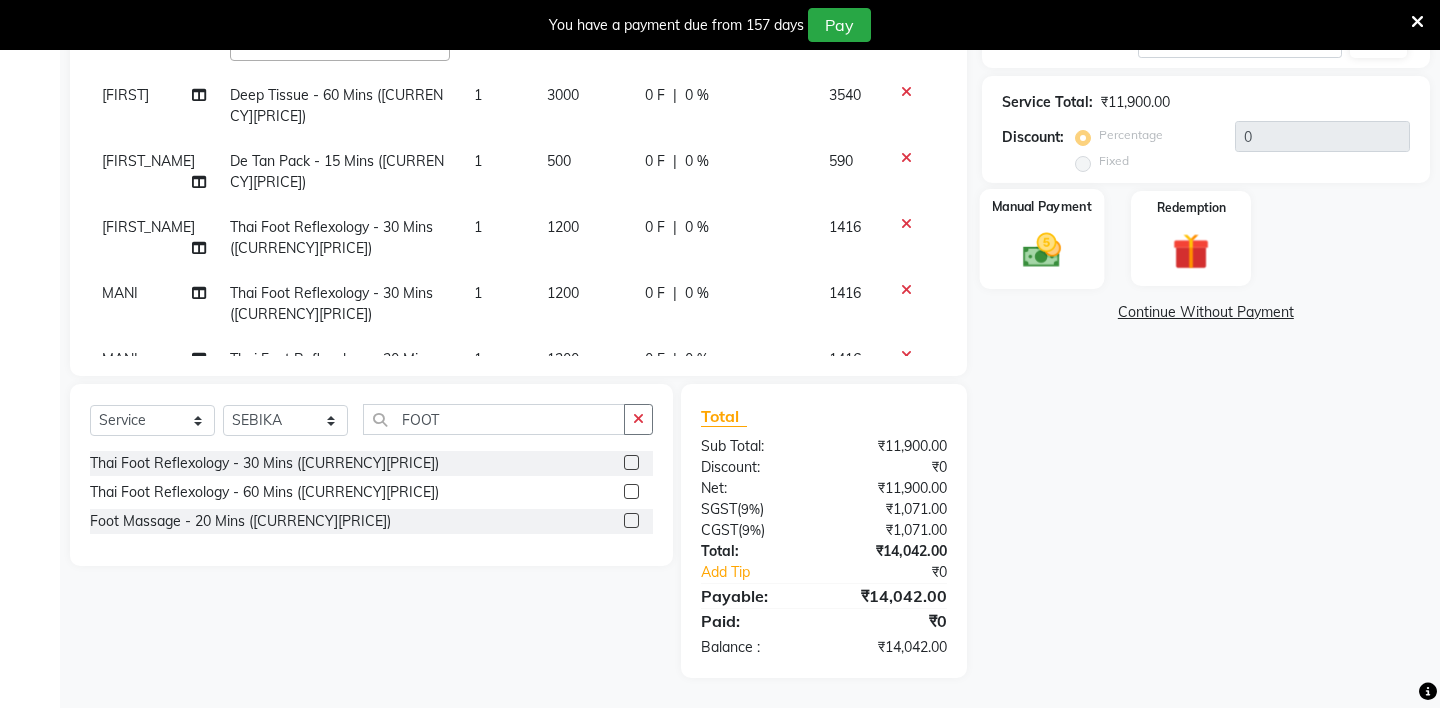 click 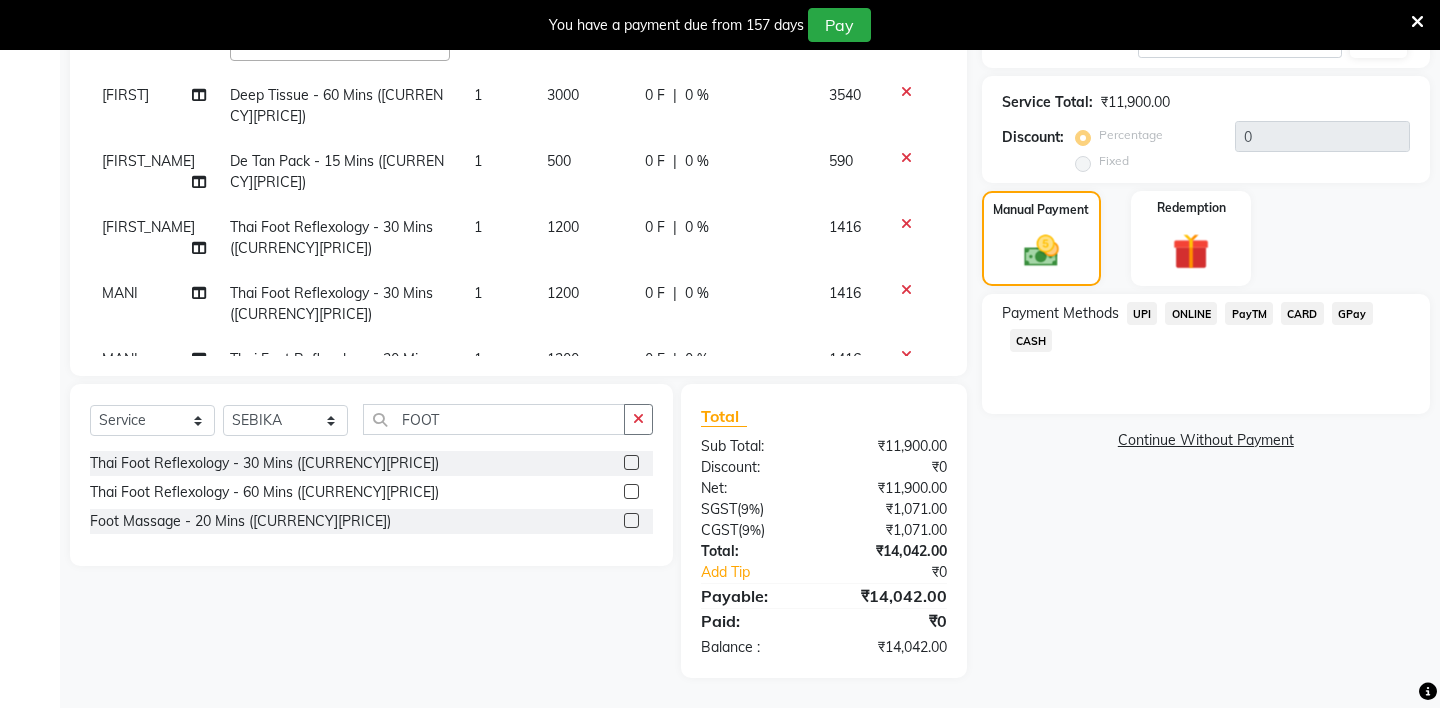 click on "CASH" 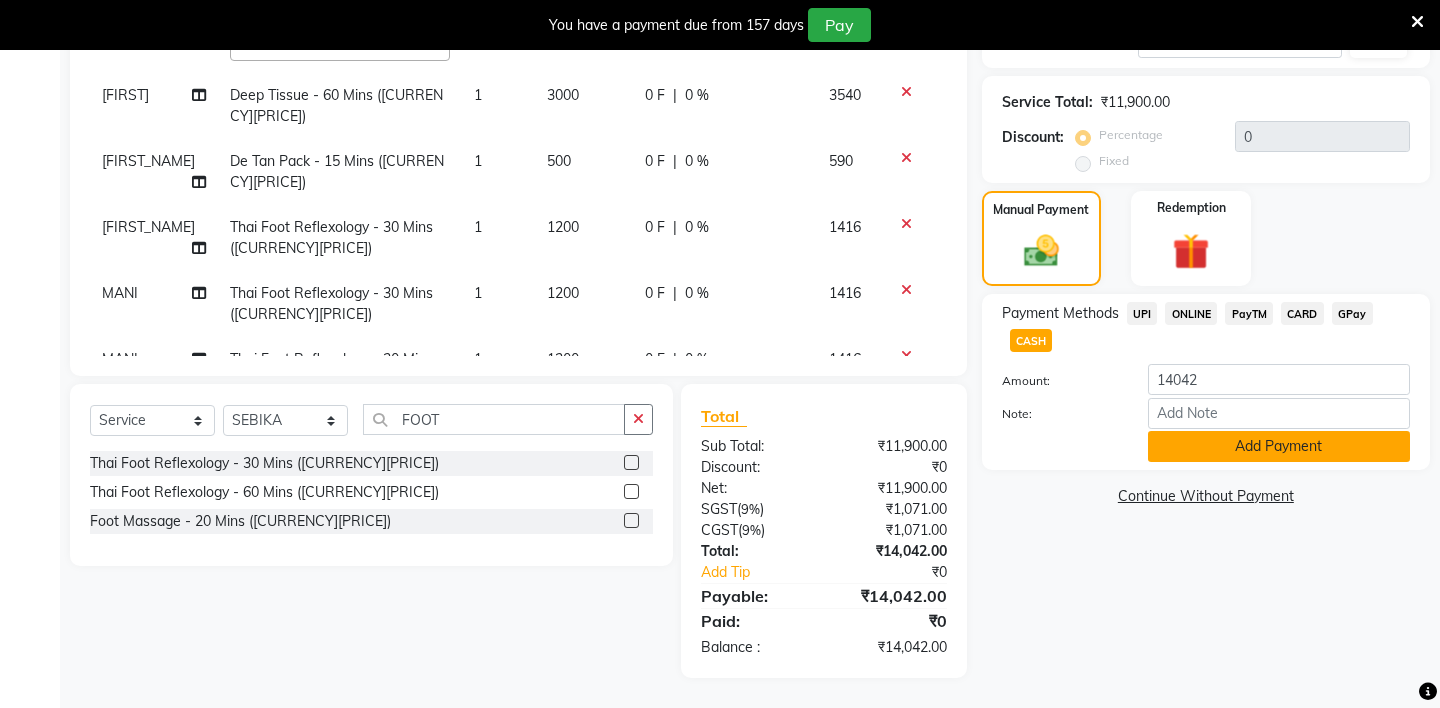 click on "Add Payment" 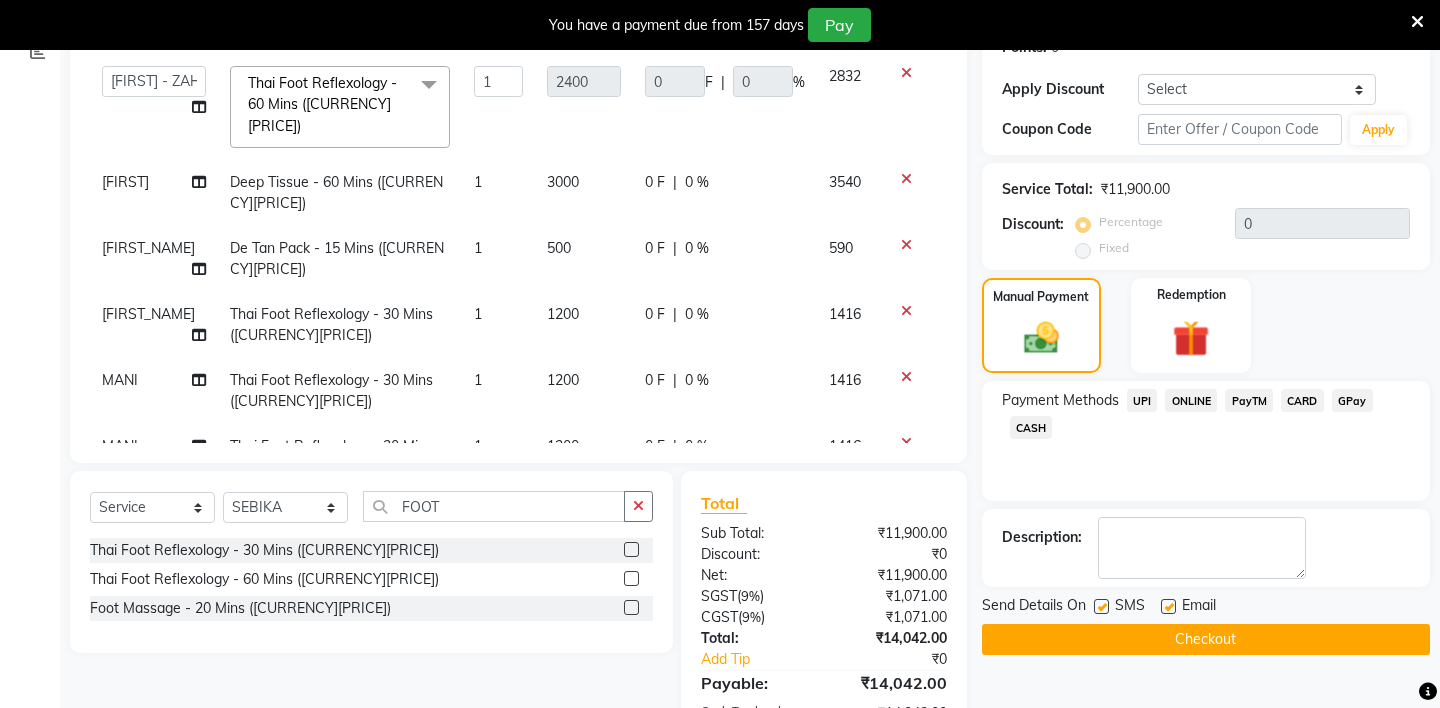 scroll, scrollTop: 362, scrollLeft: 0, axis: vertical 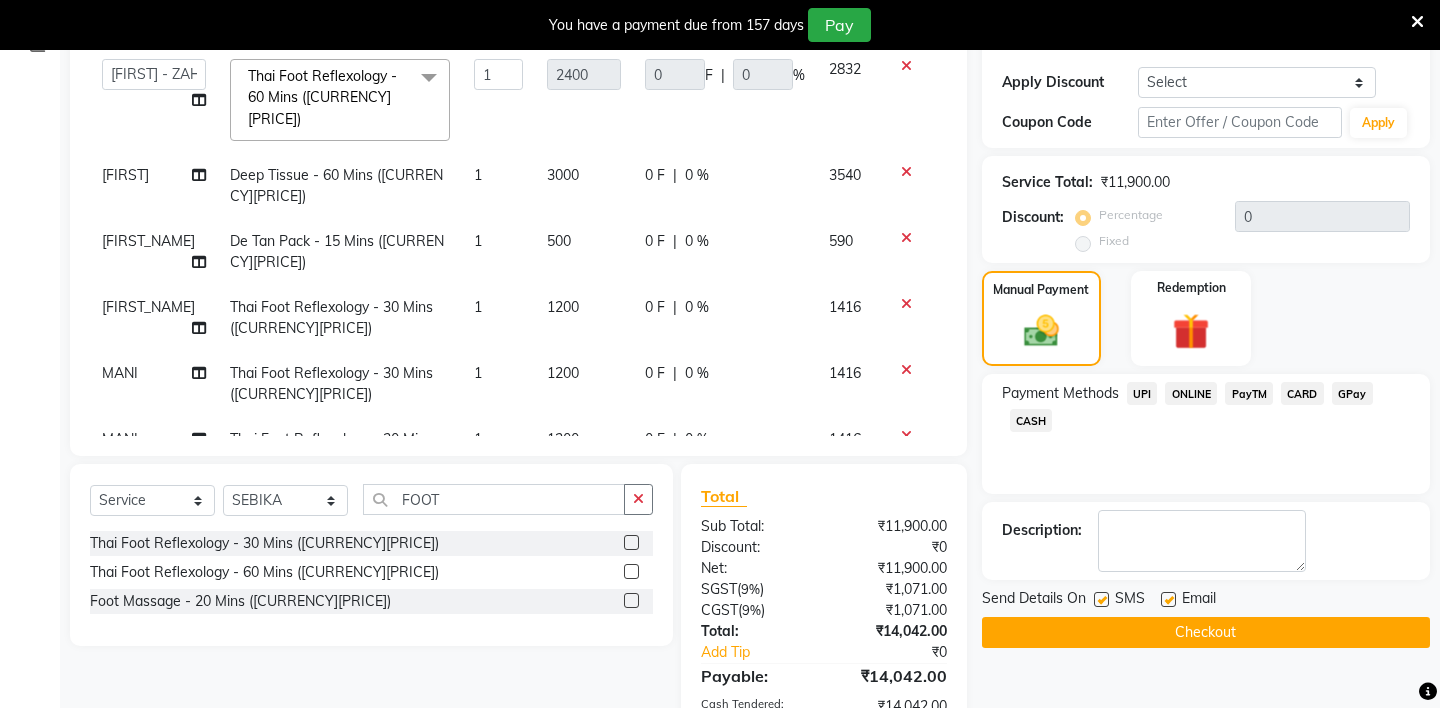 click on "Checkout" 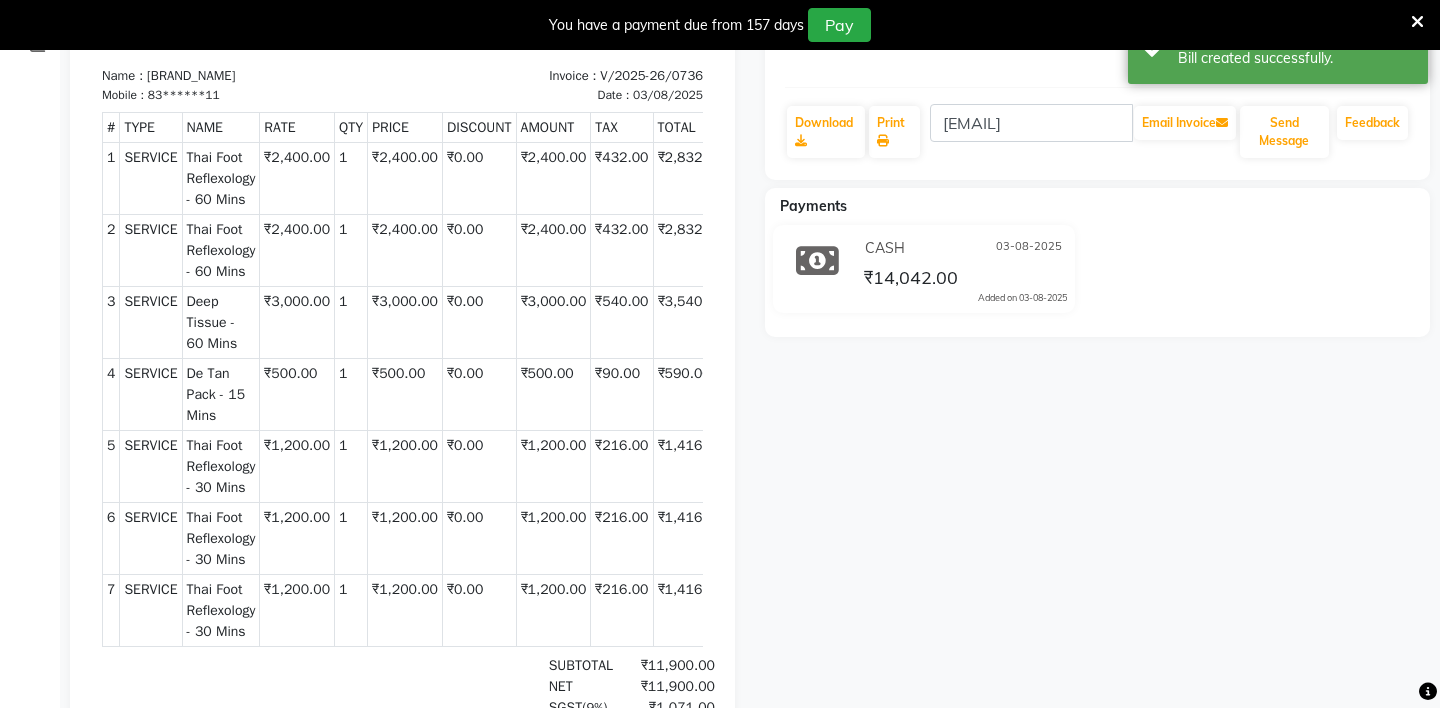 scroll, scrollTop: 0, scrollLeft: 0, axis: both 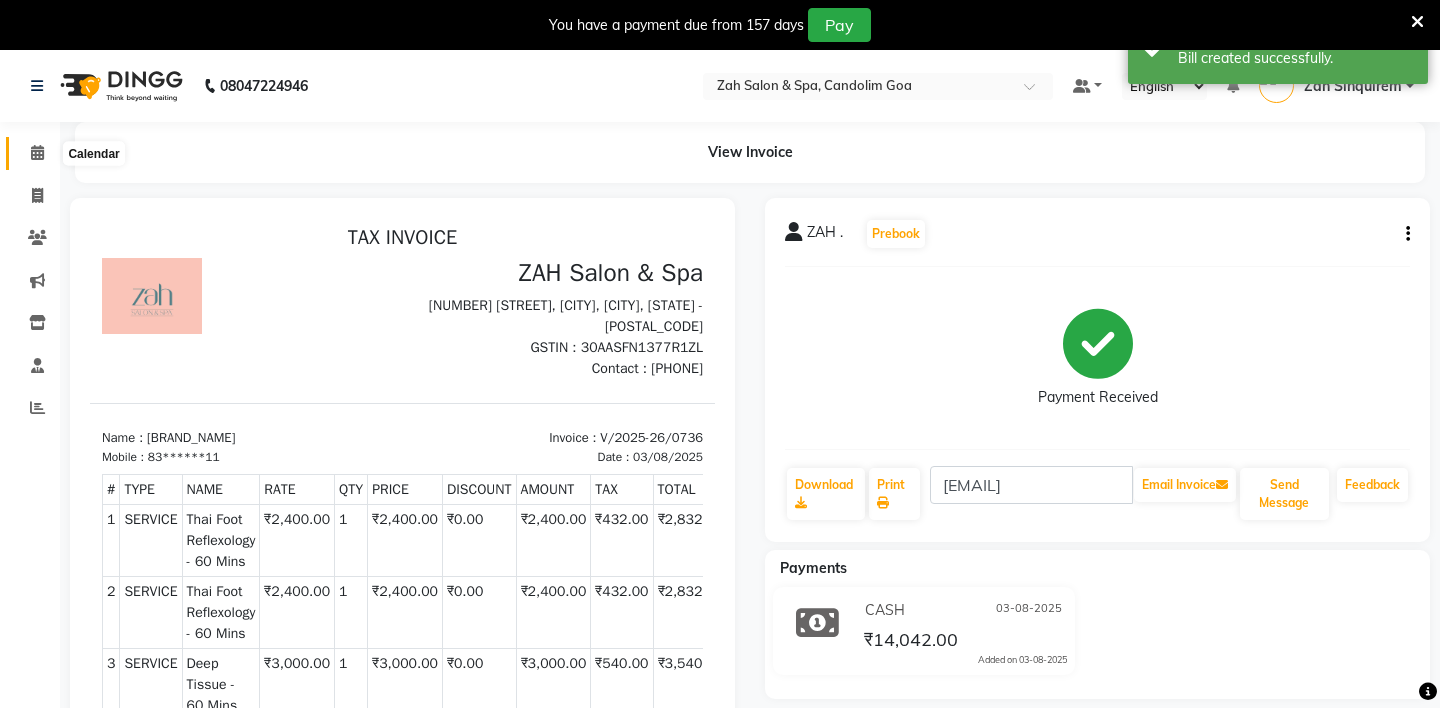 click 